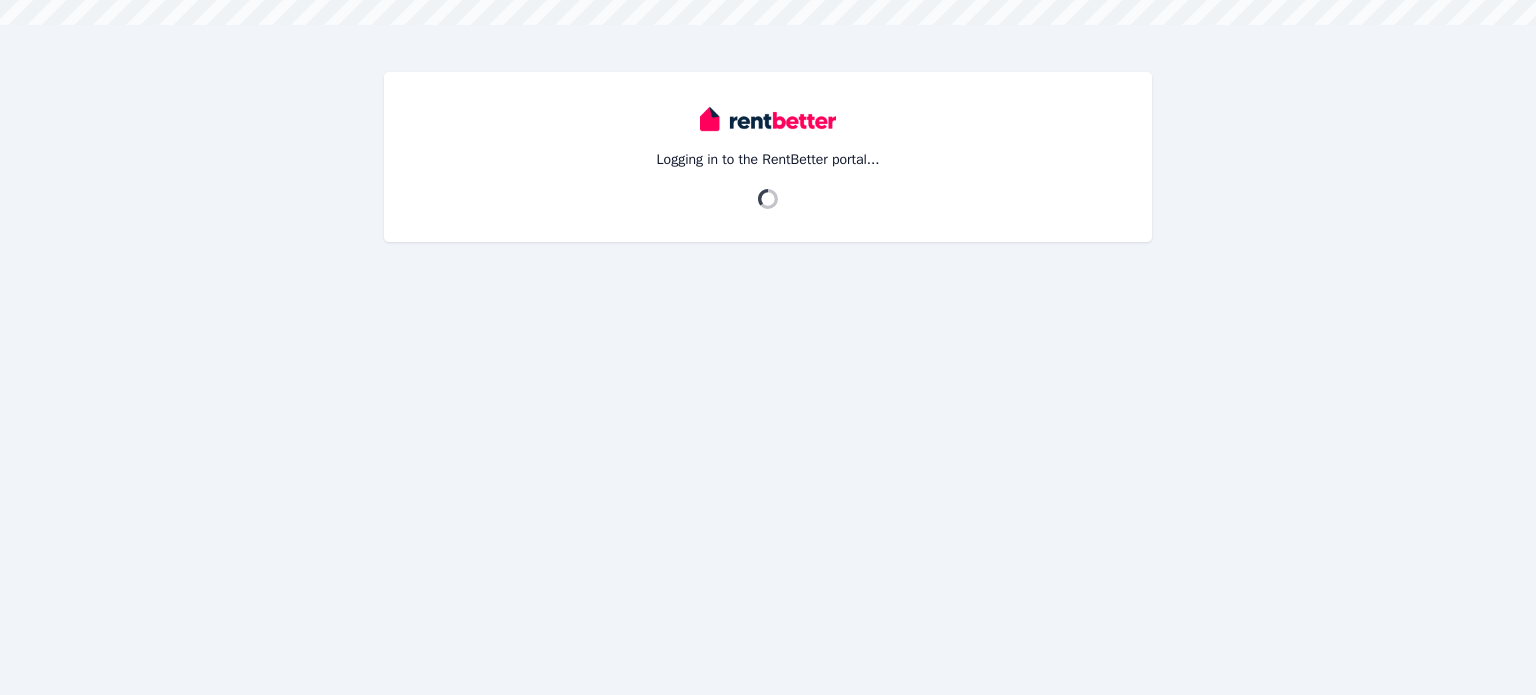 scroll, scrollTop: 0, scrollLeft: 0, axis: both 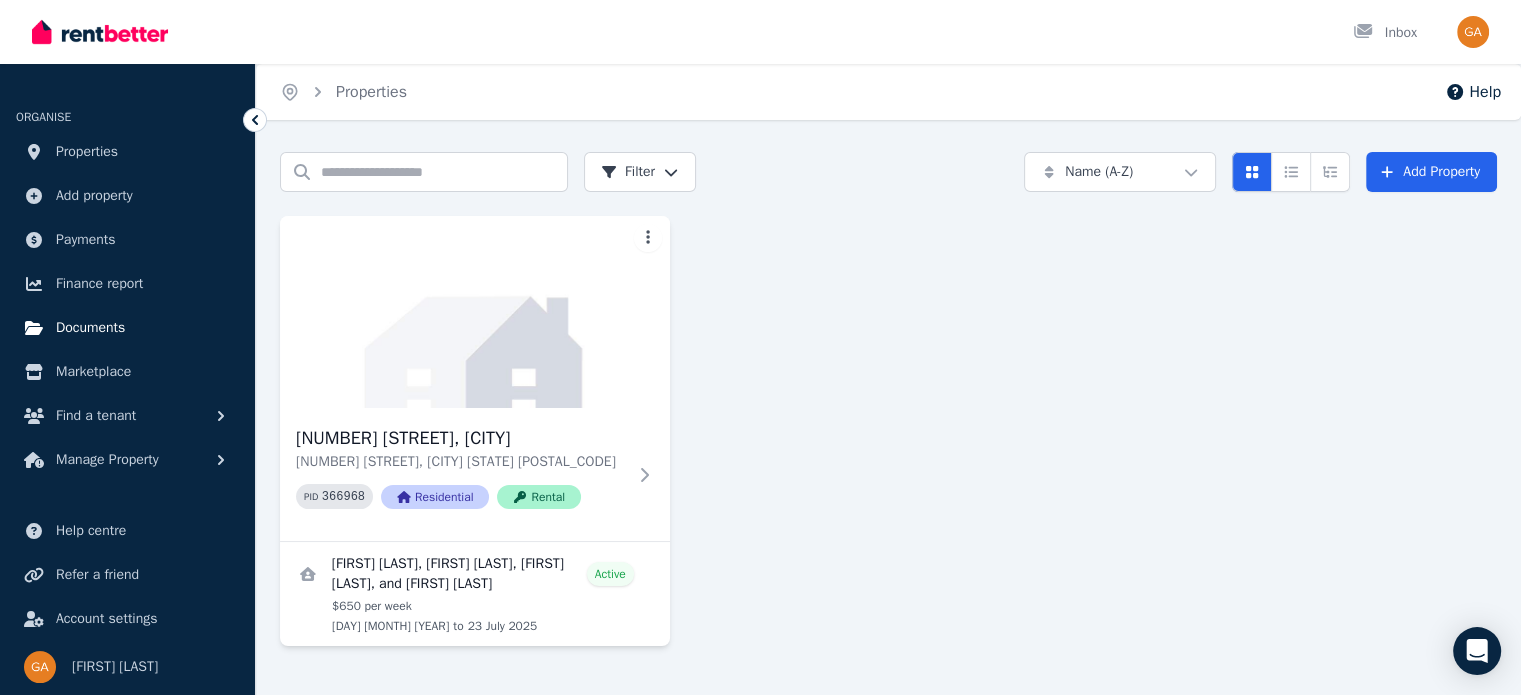 click on "Documents" at bounding box center [90, 328] 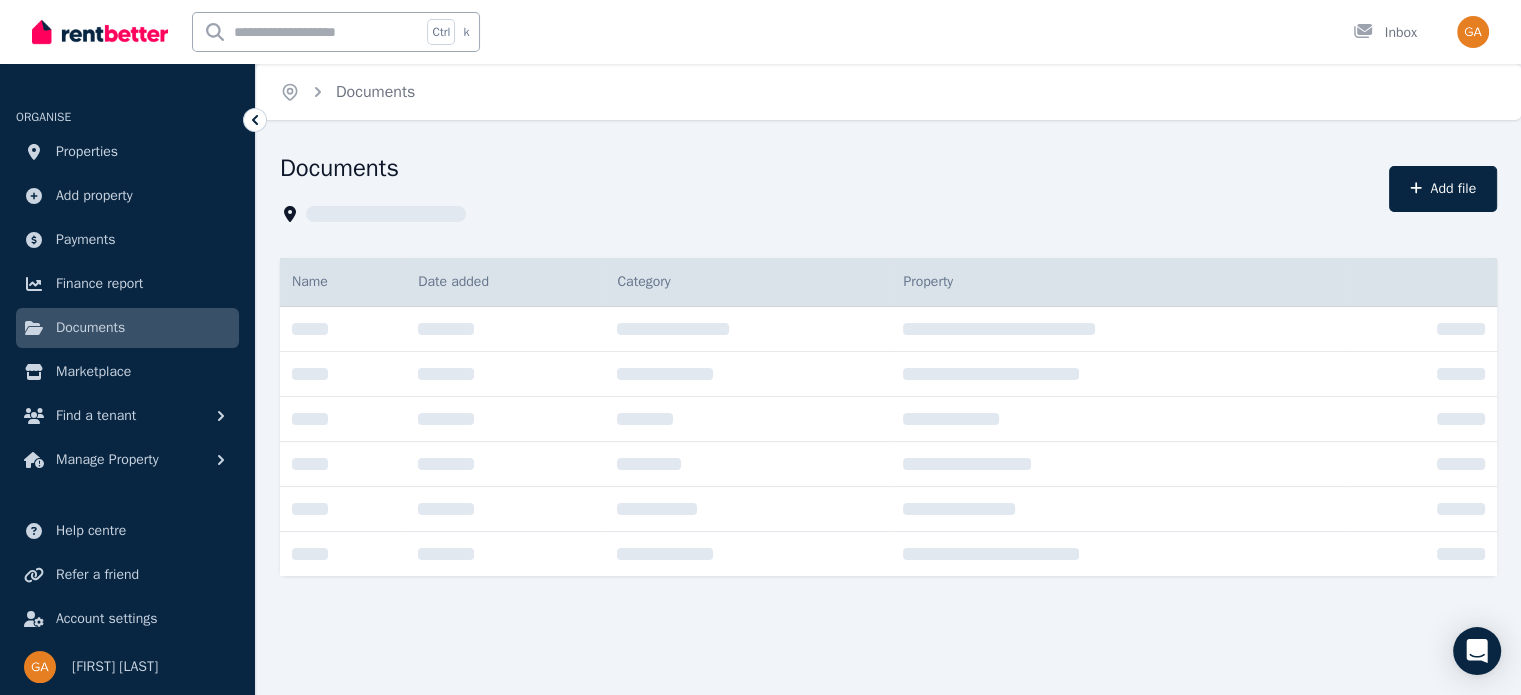 scroll, scrollTop: 0, scrollLeft: 0, axis: both 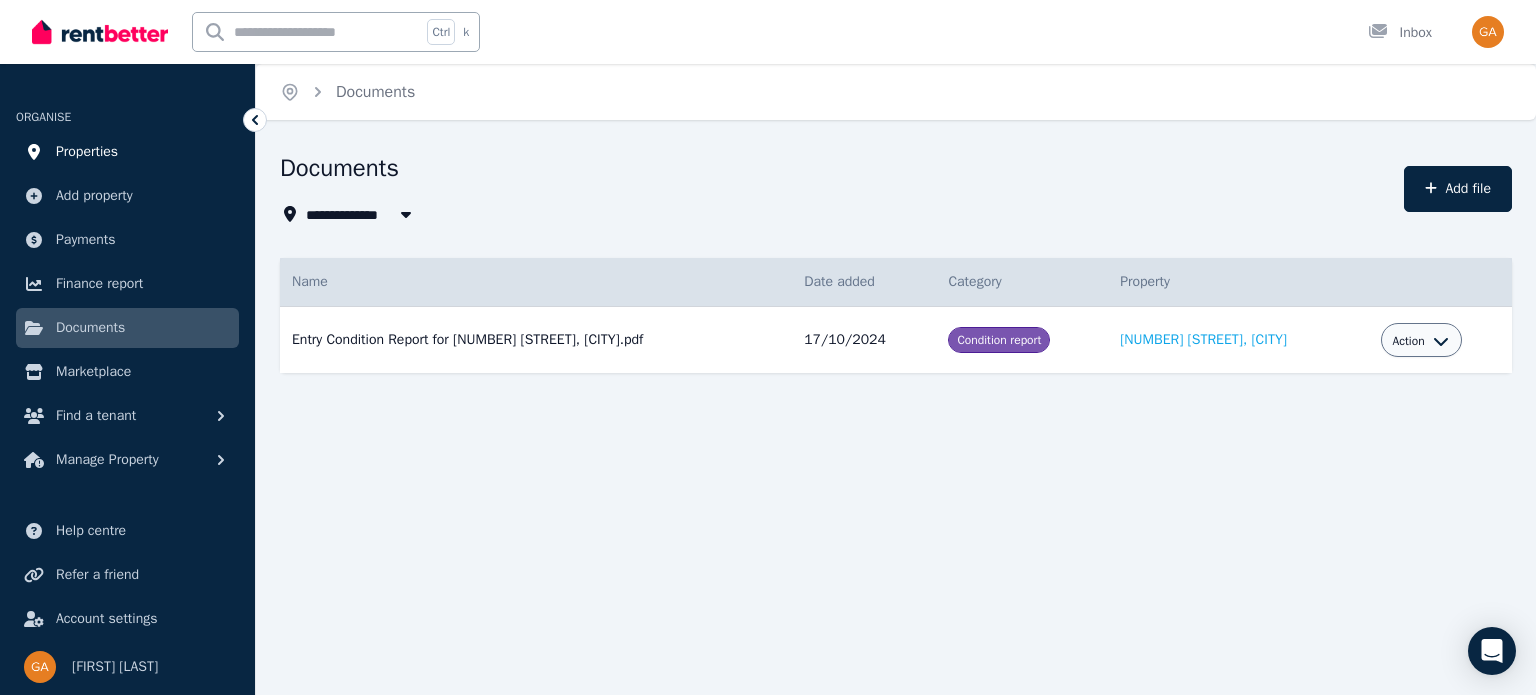 click on "Properties" at bounding box center [87, 152] 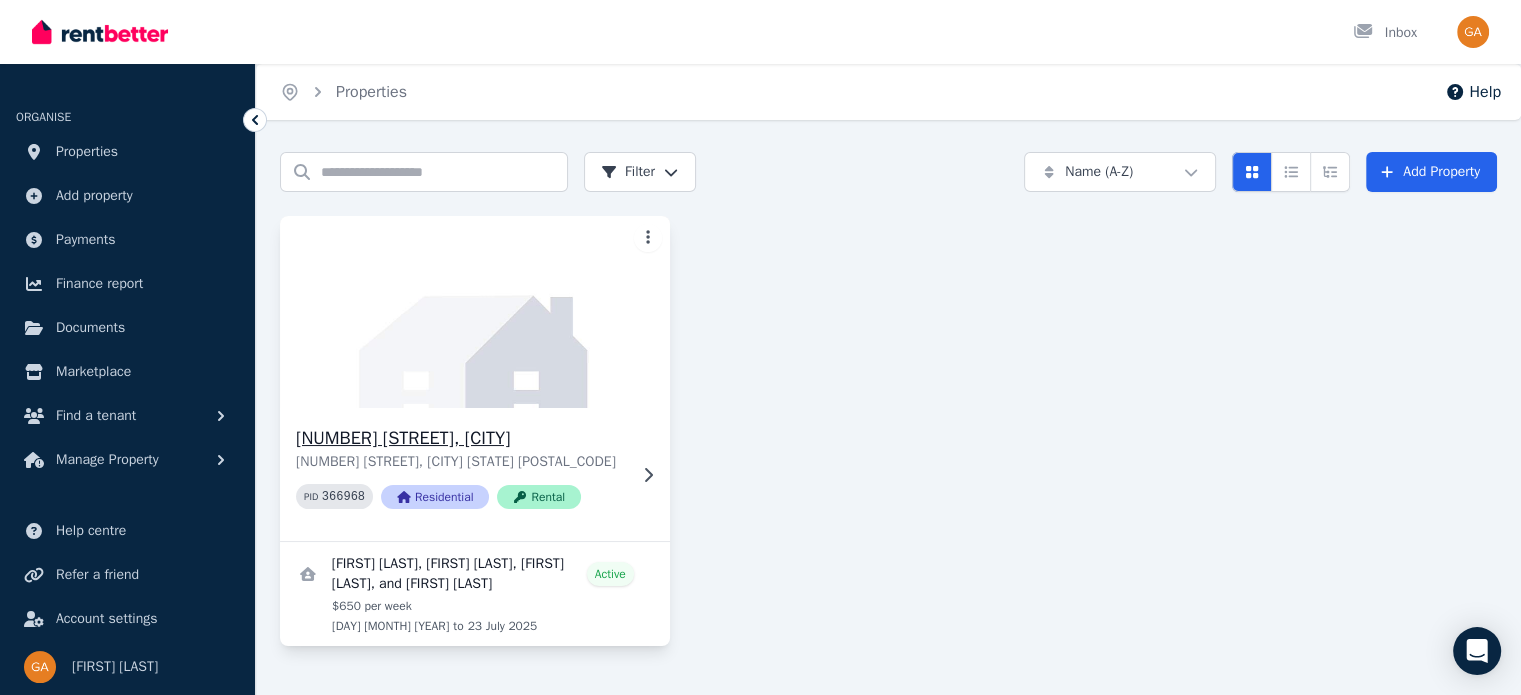 click at bounding box center (474, 312) 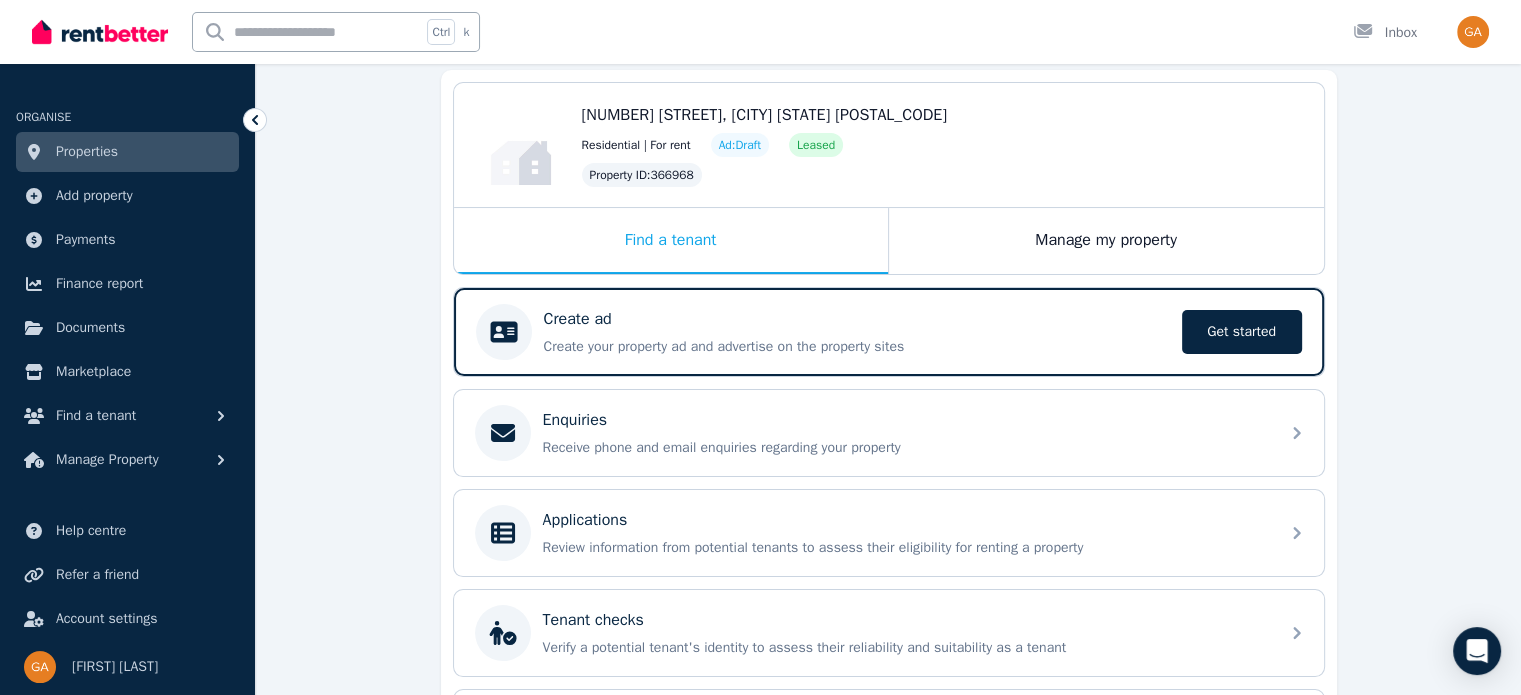 scroll, scrollTop: 152, scrollLeft: 0, axis: vertical 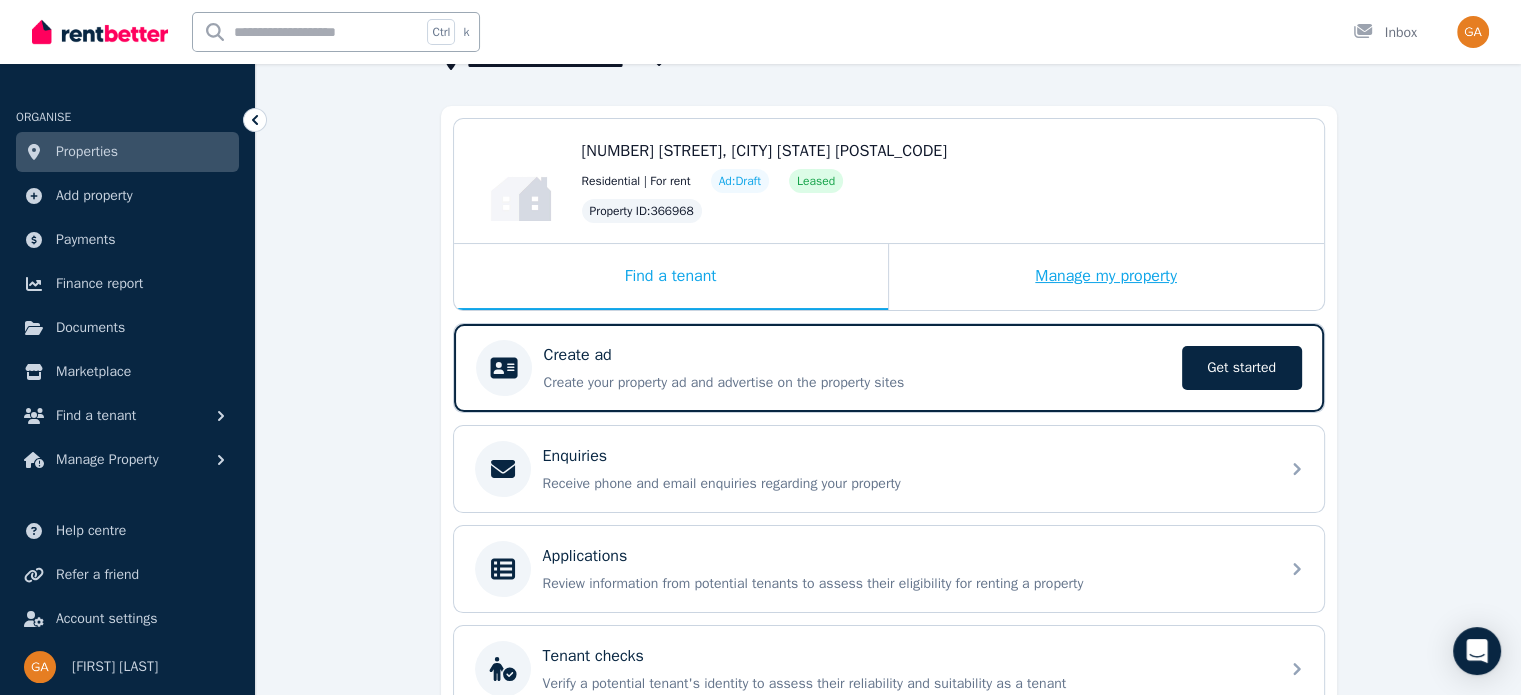 click on "Manage my property" at bounding box center [1106, 277] 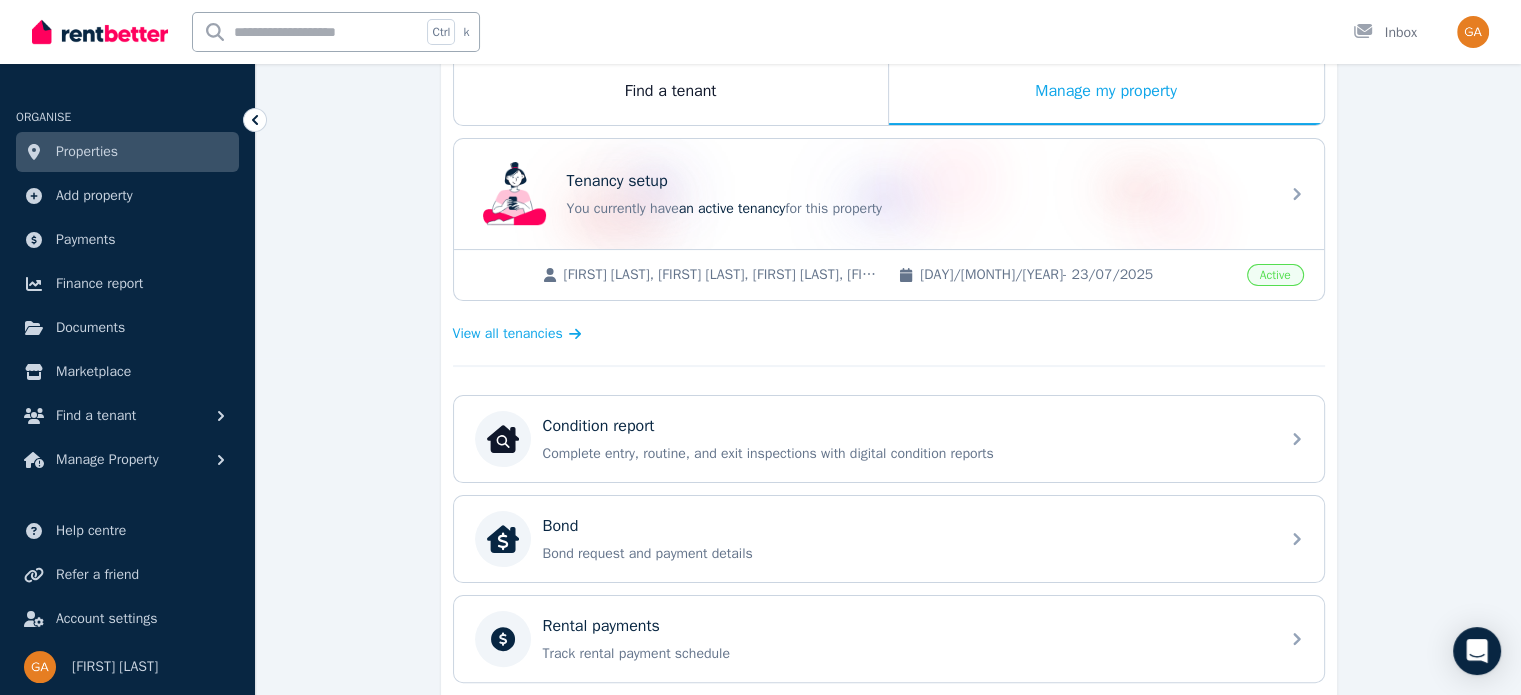 scroll, scrollTop: 304, scrollLeft: 0, axis: vertical 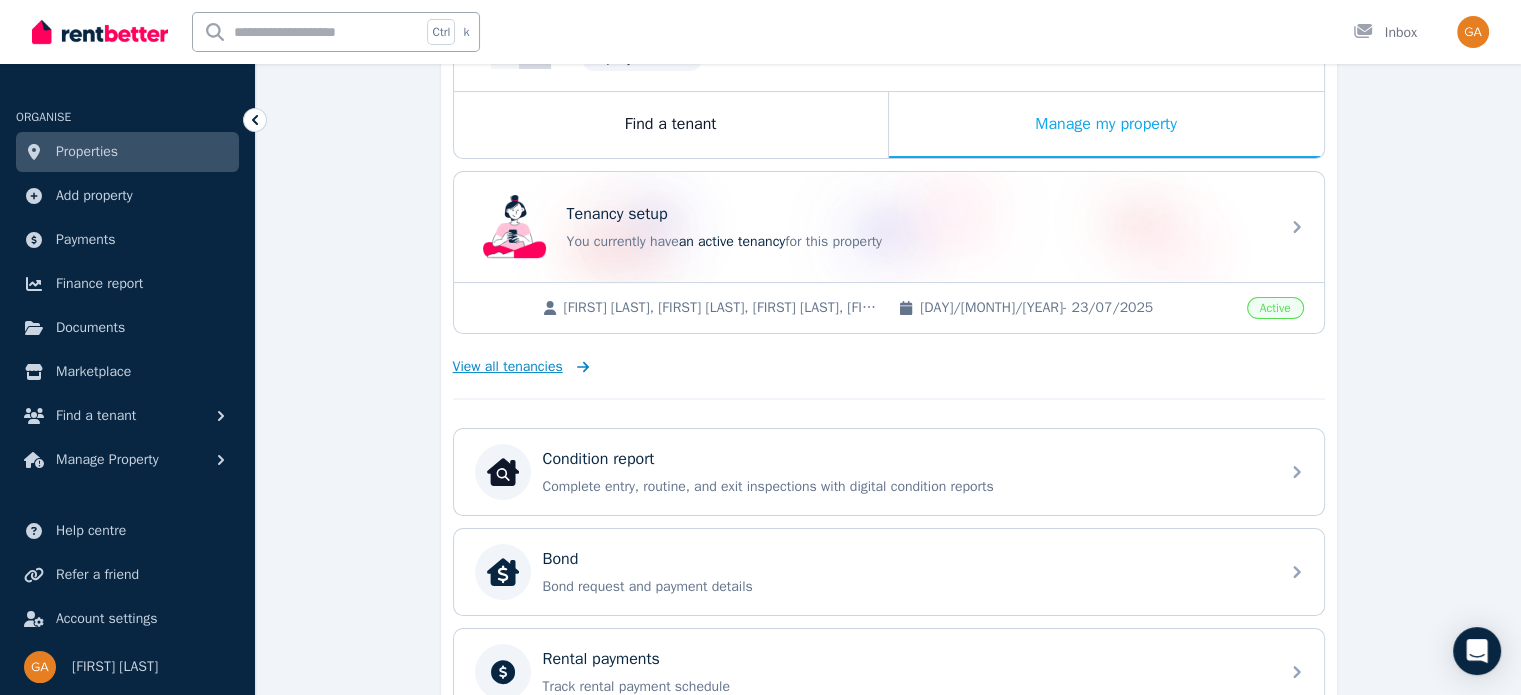 click on "View all tenancies" at bounding box center [508, 367] 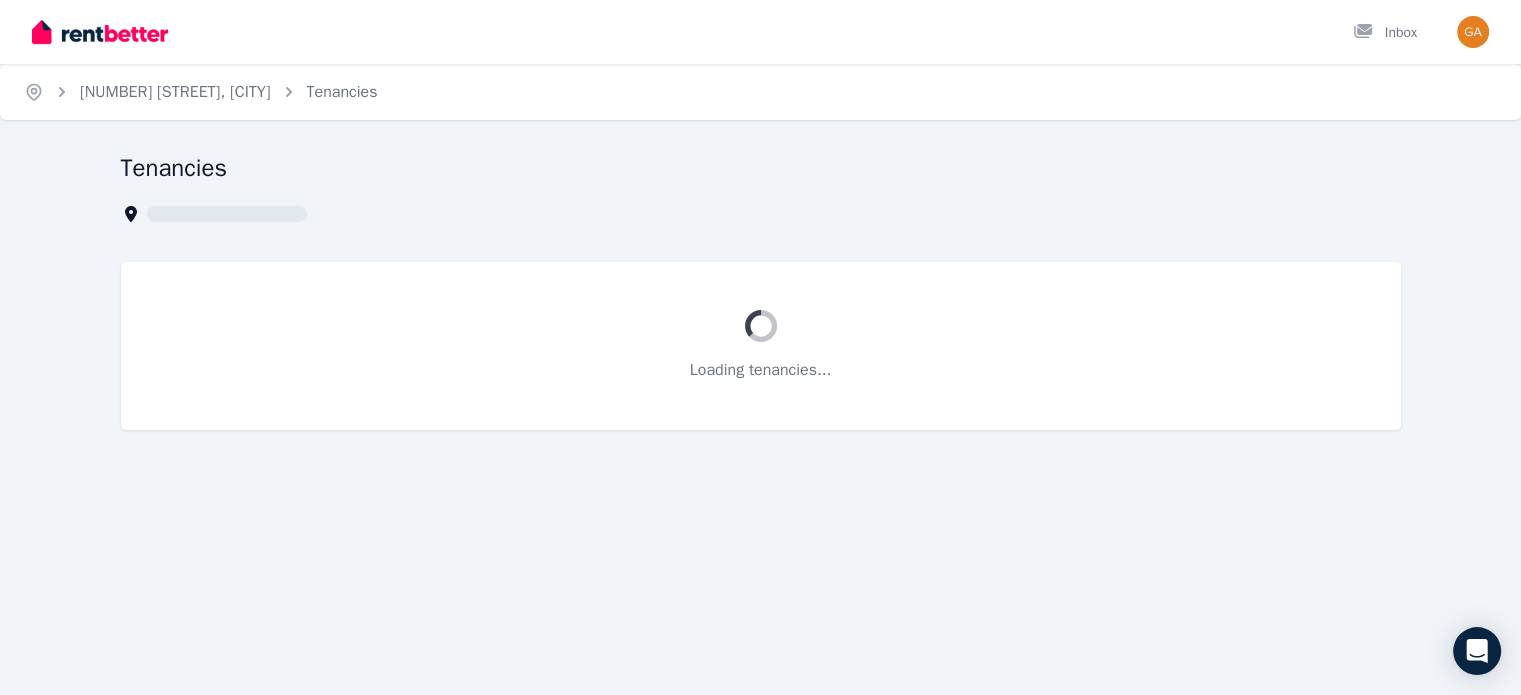 scroll, scrollTop: 0, scrollLeft: 0, axis: both 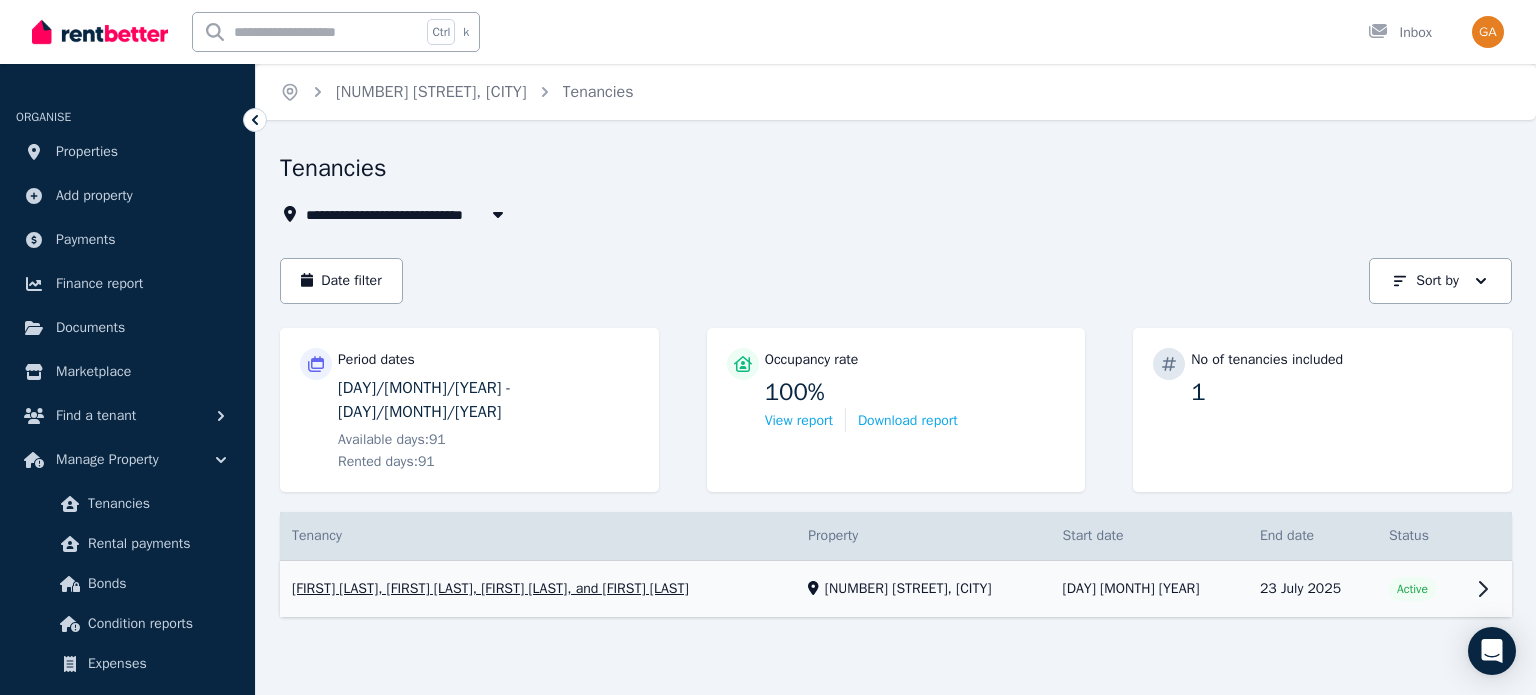 click on "View property details" at bounding box center (896, 589) 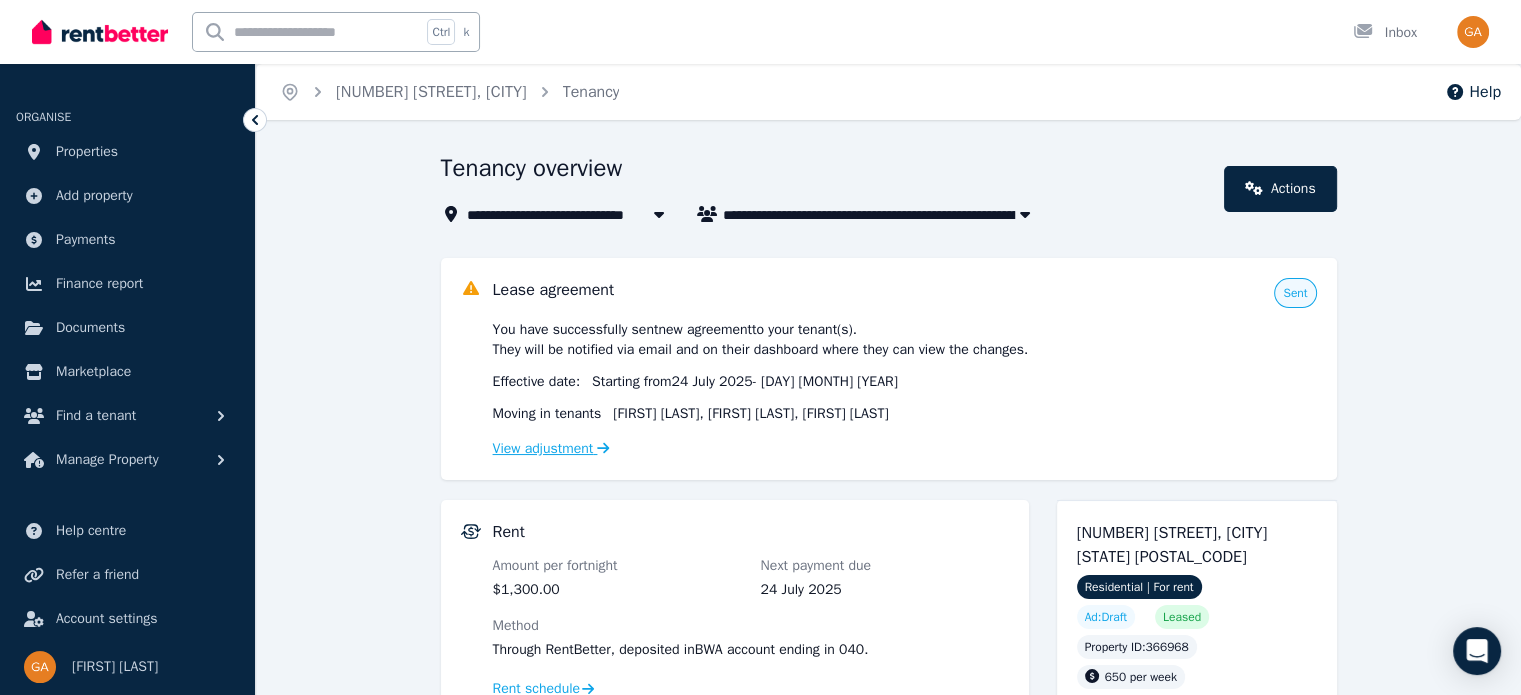 click on "View adjustment" at bounding box center (551, 448) 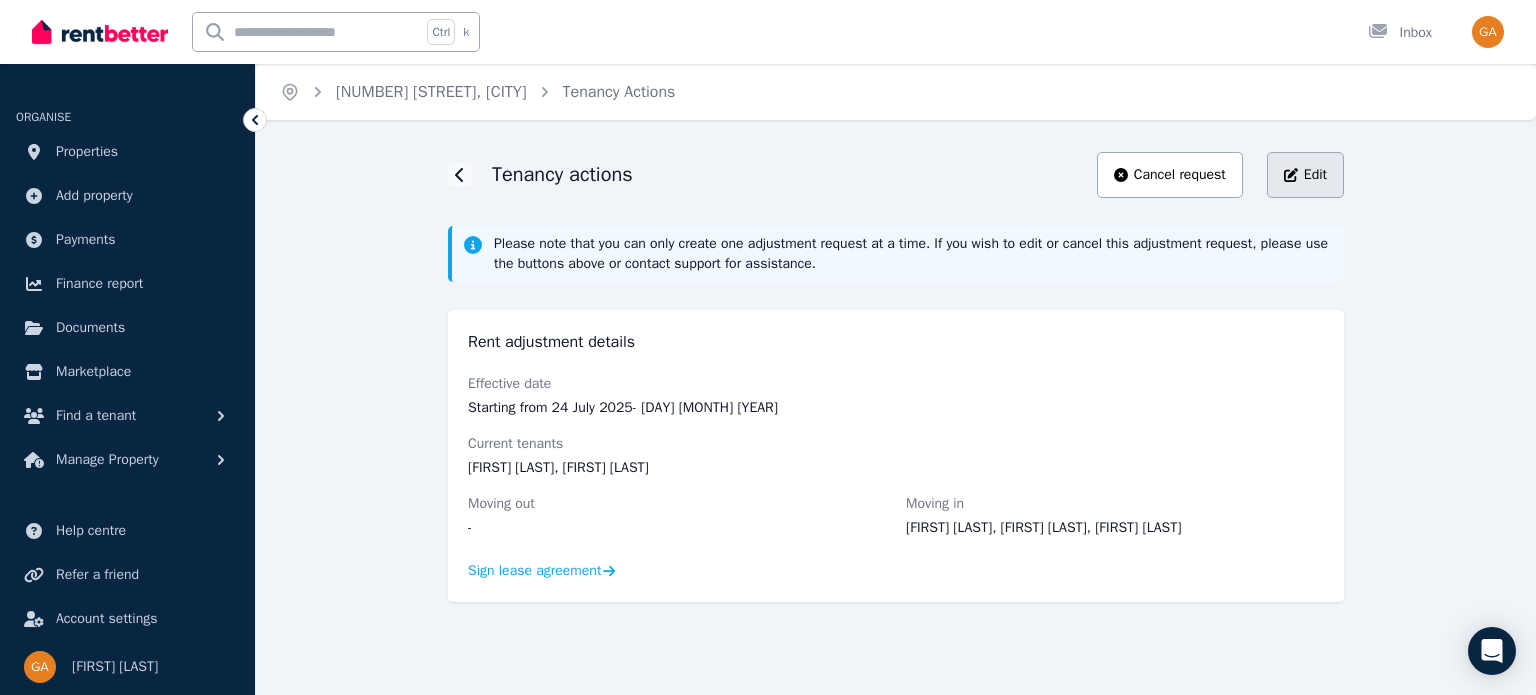 click on "Edit" at bounding box center (1315, 175) 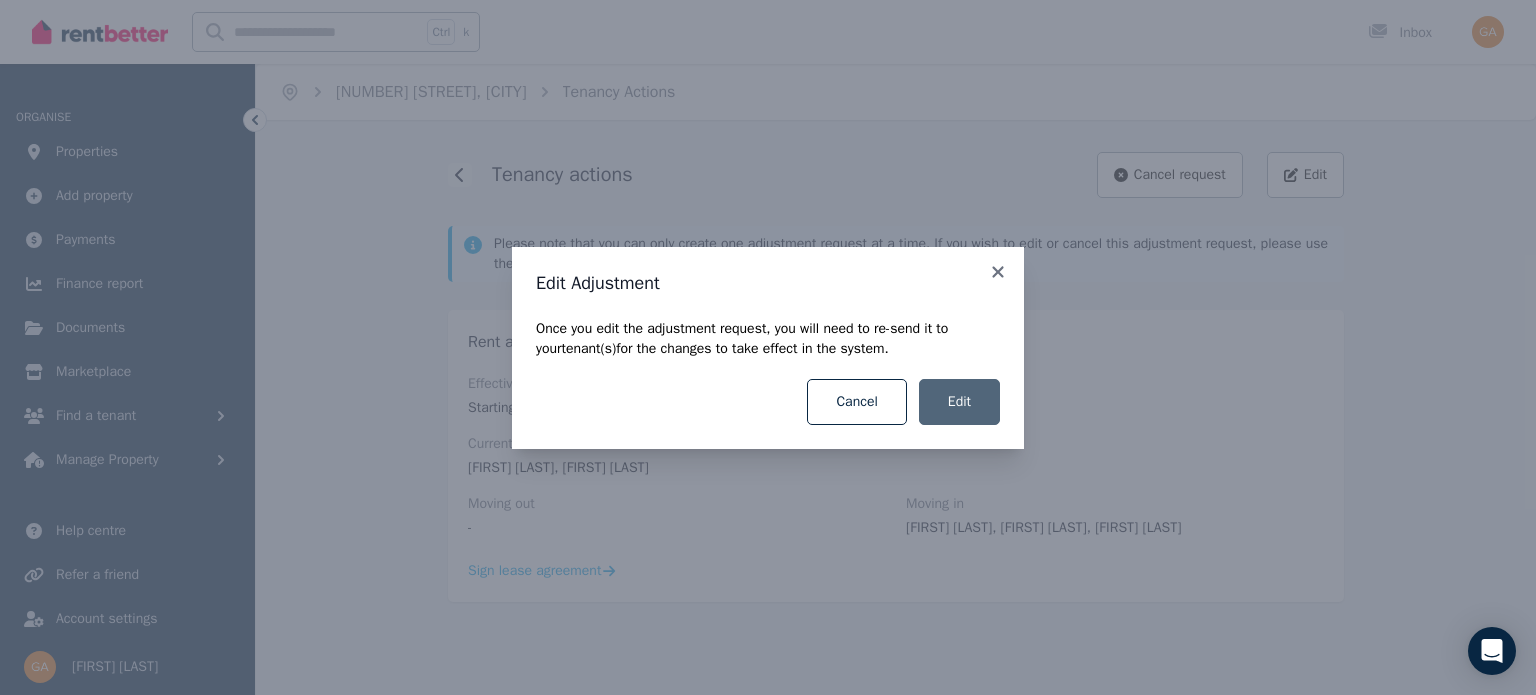 click on "Edit" at bounding box center [959, 402] 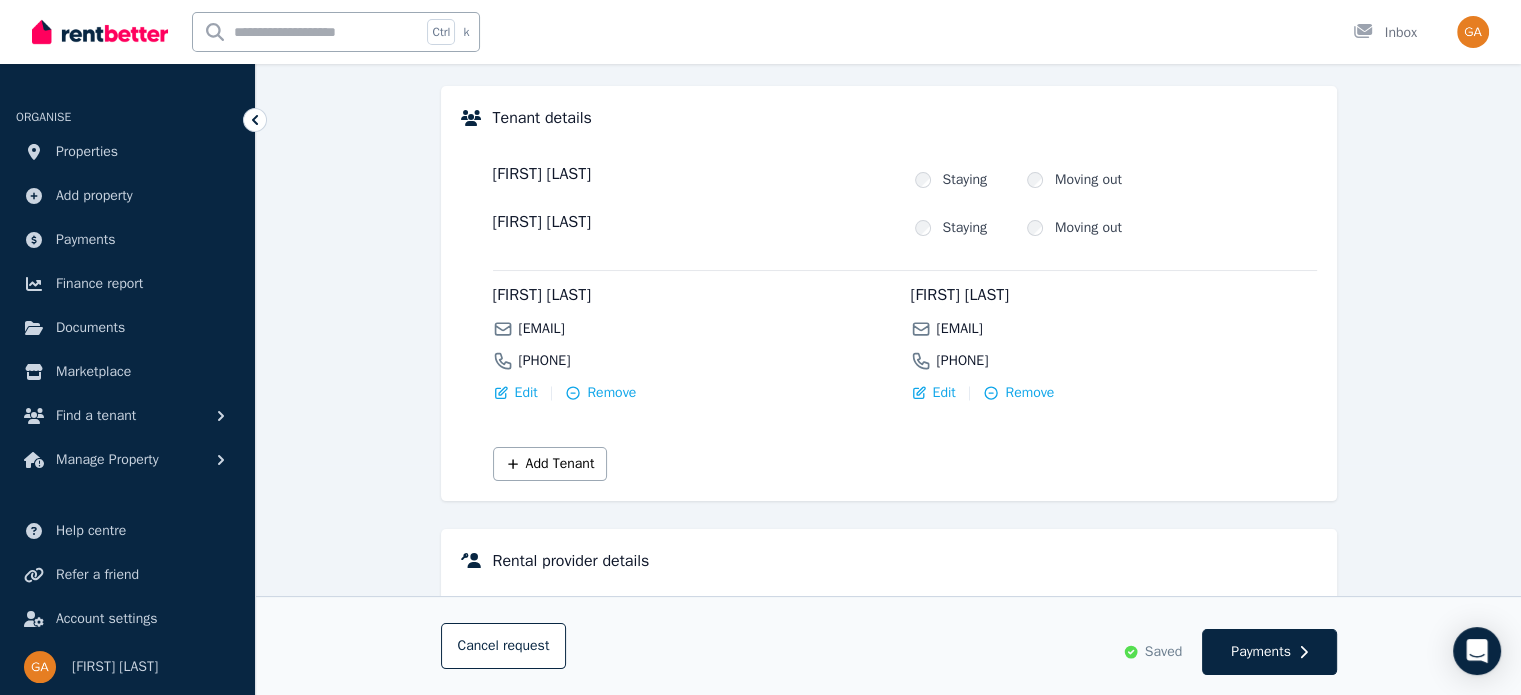 scroll, scrollTop: 195, scrollLeft: 0, axis: vertical 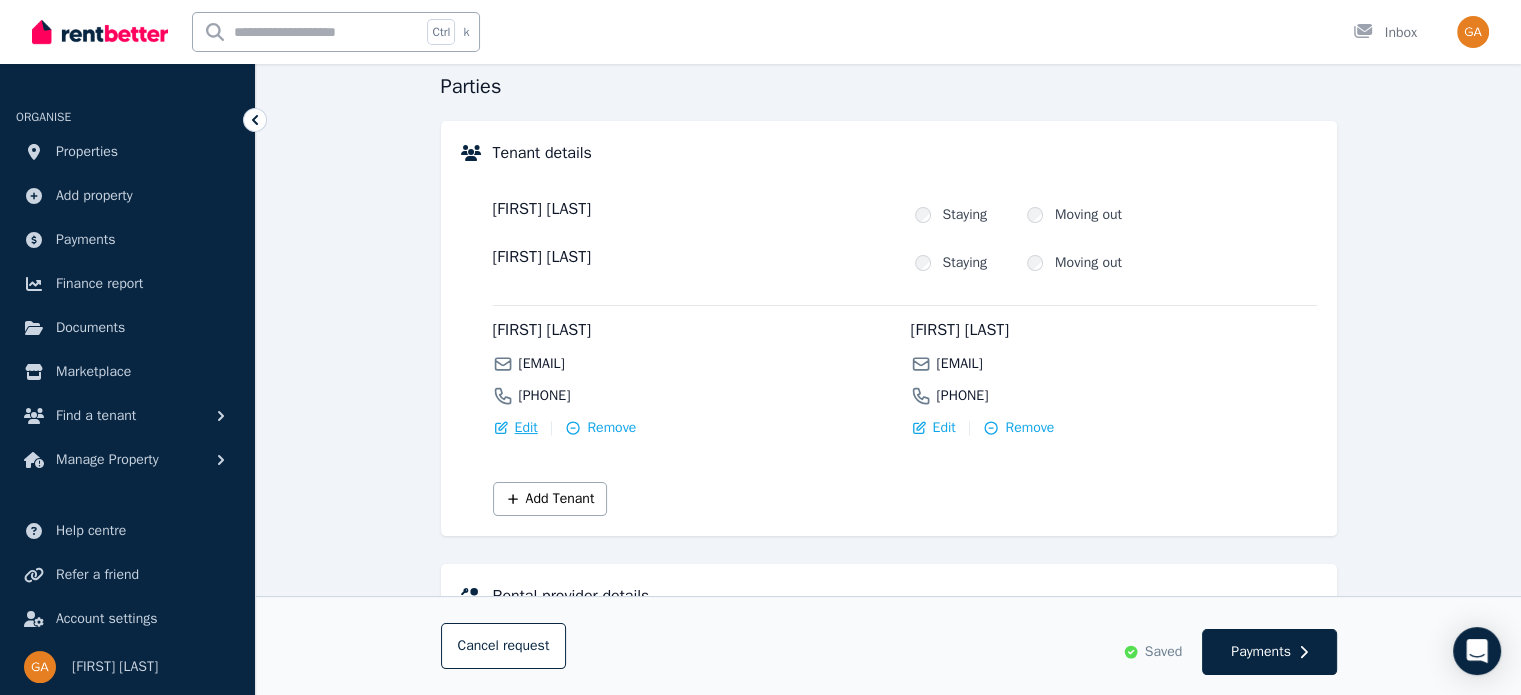 click on "Edit" at bounding box center (526, 428) 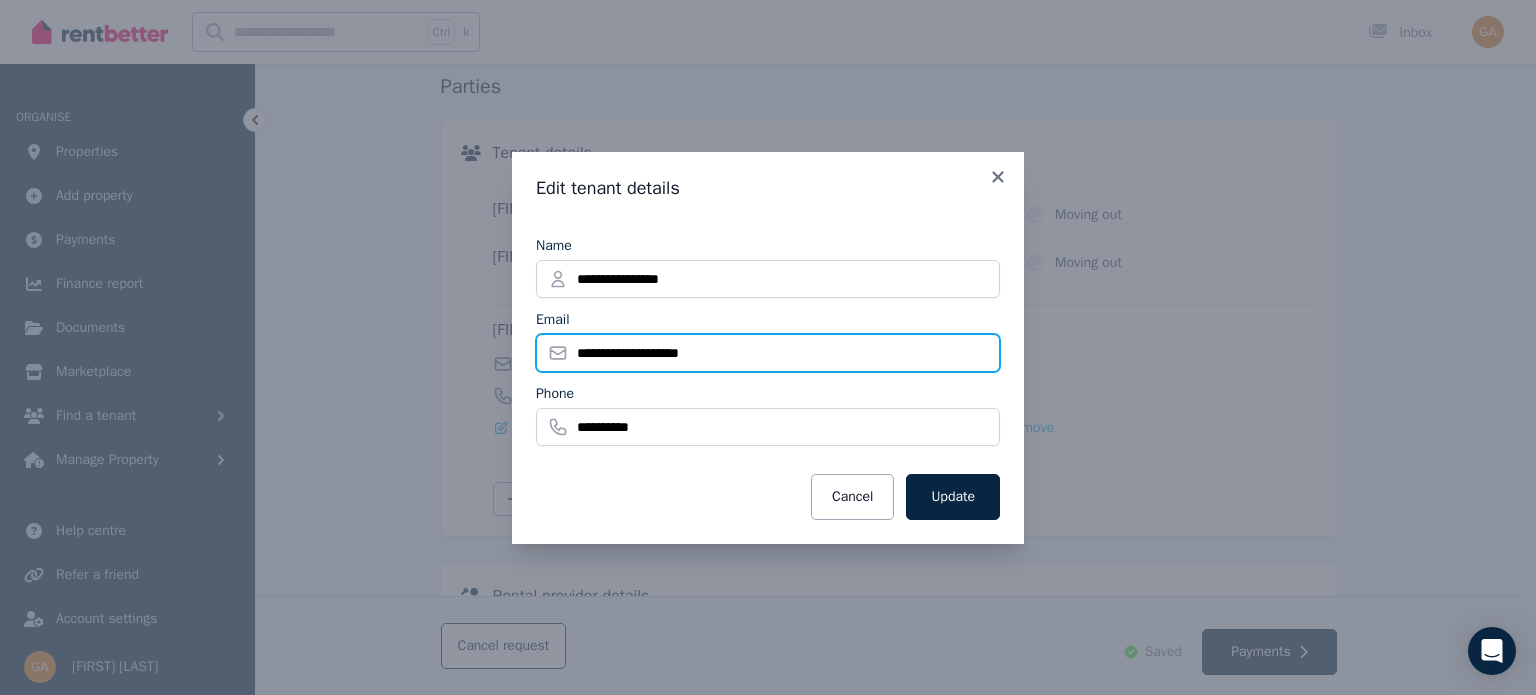 drag, startPoint x: 762, startPoint y: 350, endPoint x: 299, endPoint y: 319, distance: 464.03665 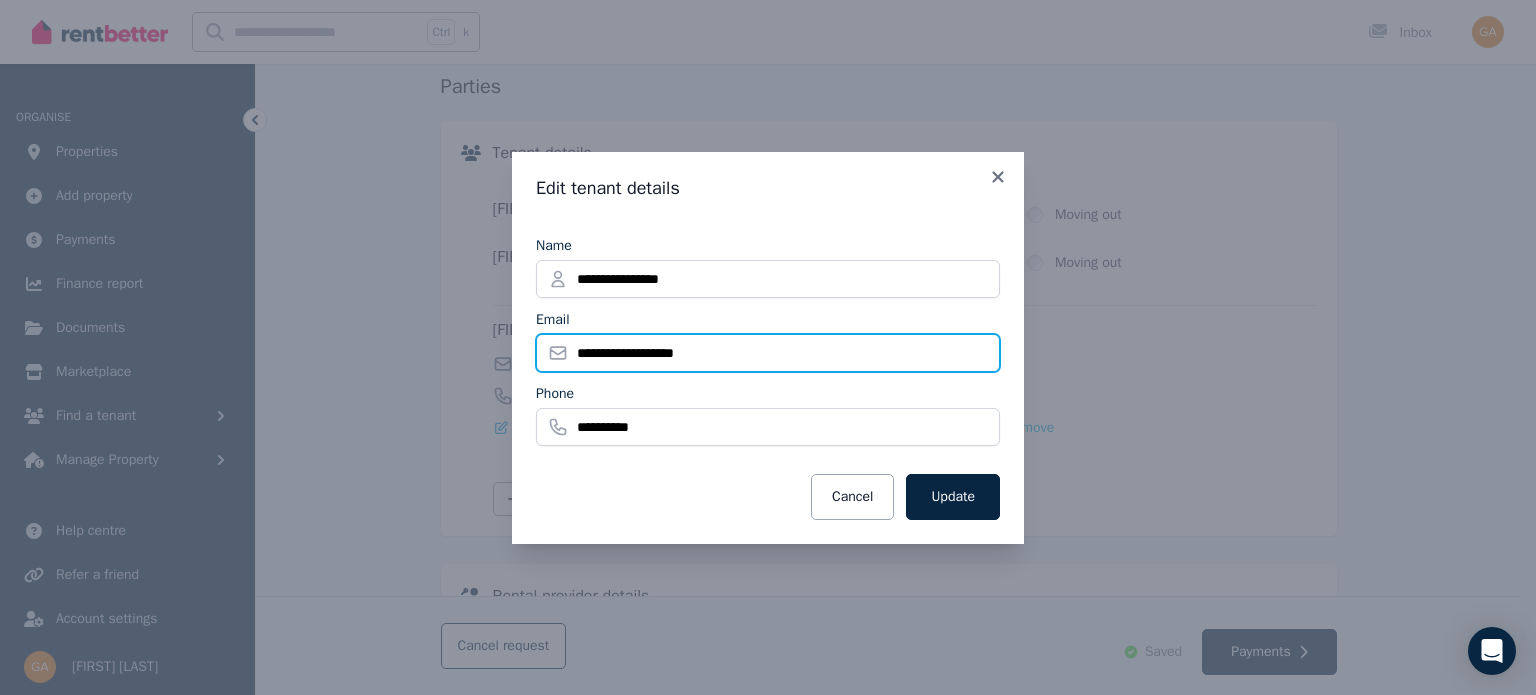 type on "**********" 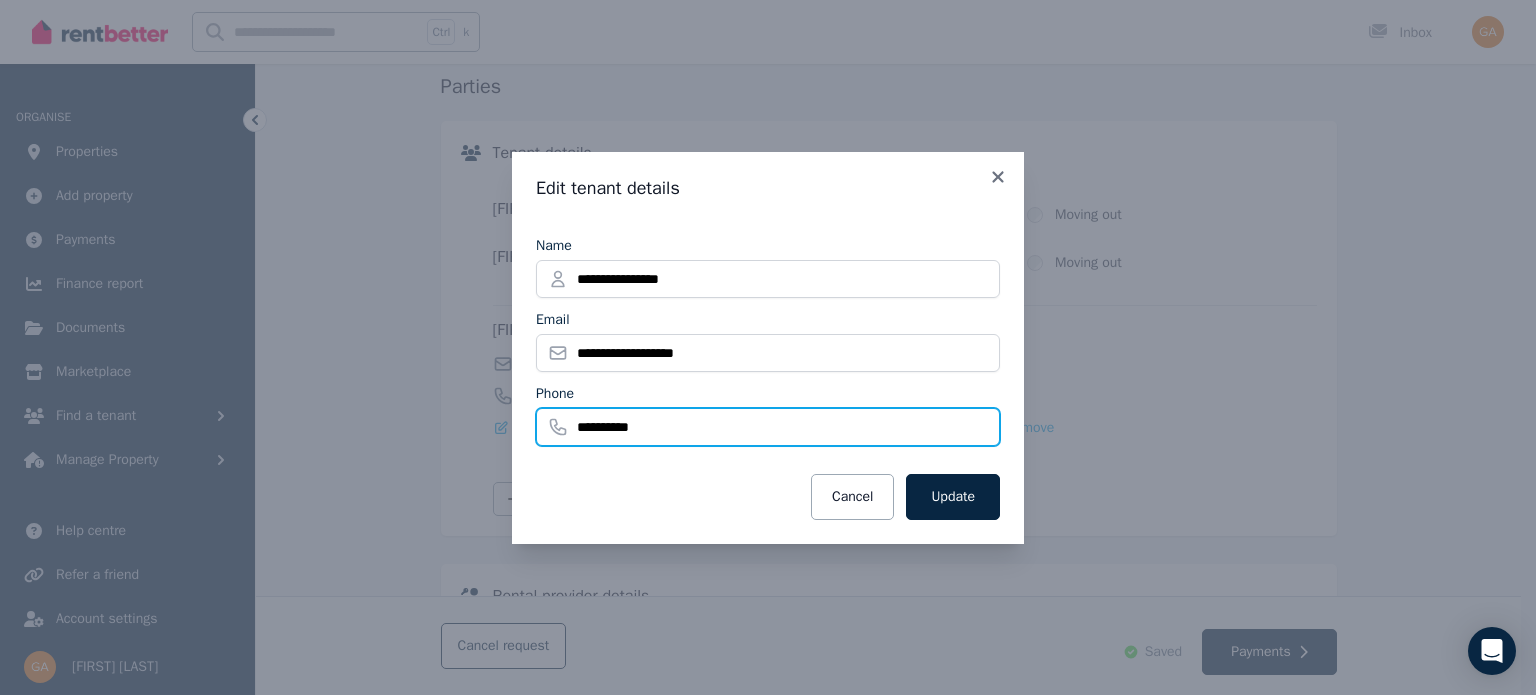 drag, startPoint x: 713, startPoint y: 429, endPoint x: 302, endPoint y: 427, distance: 411.00485 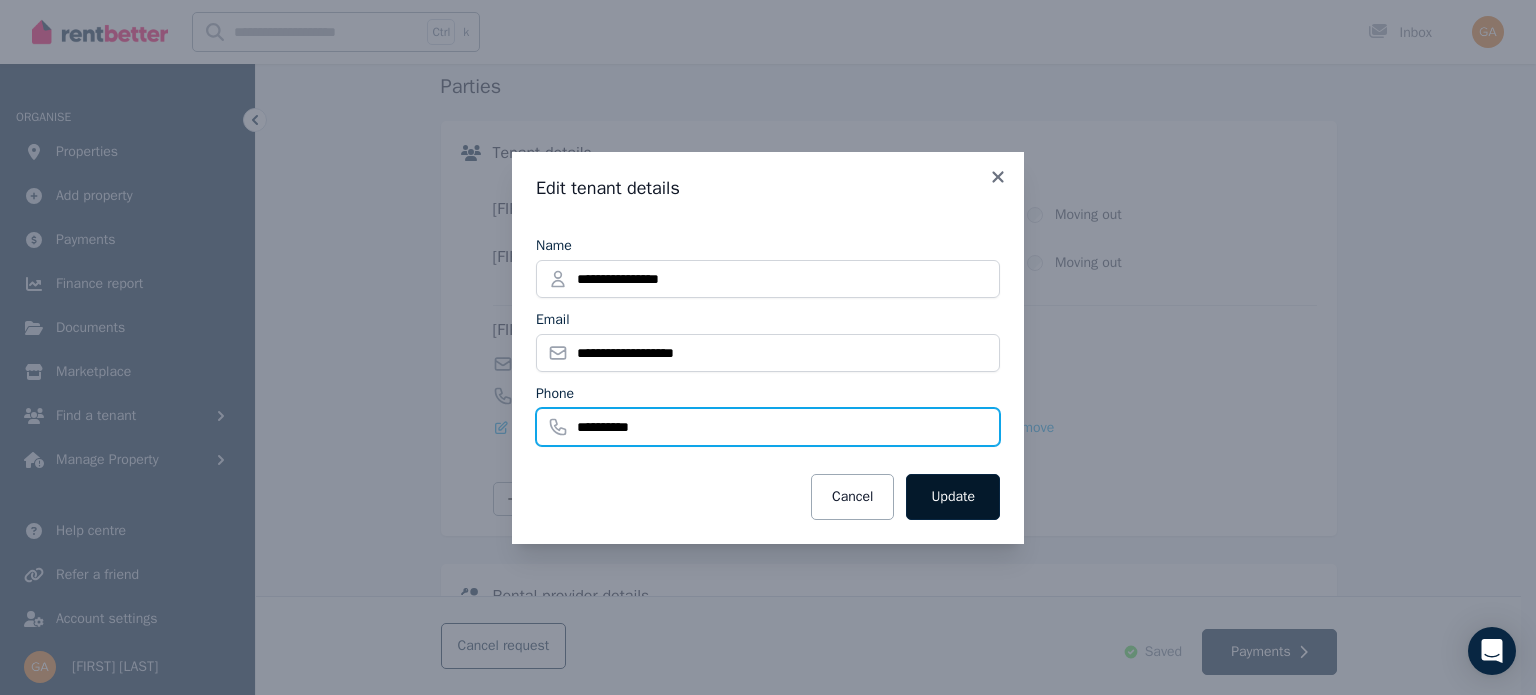 type on "**********" 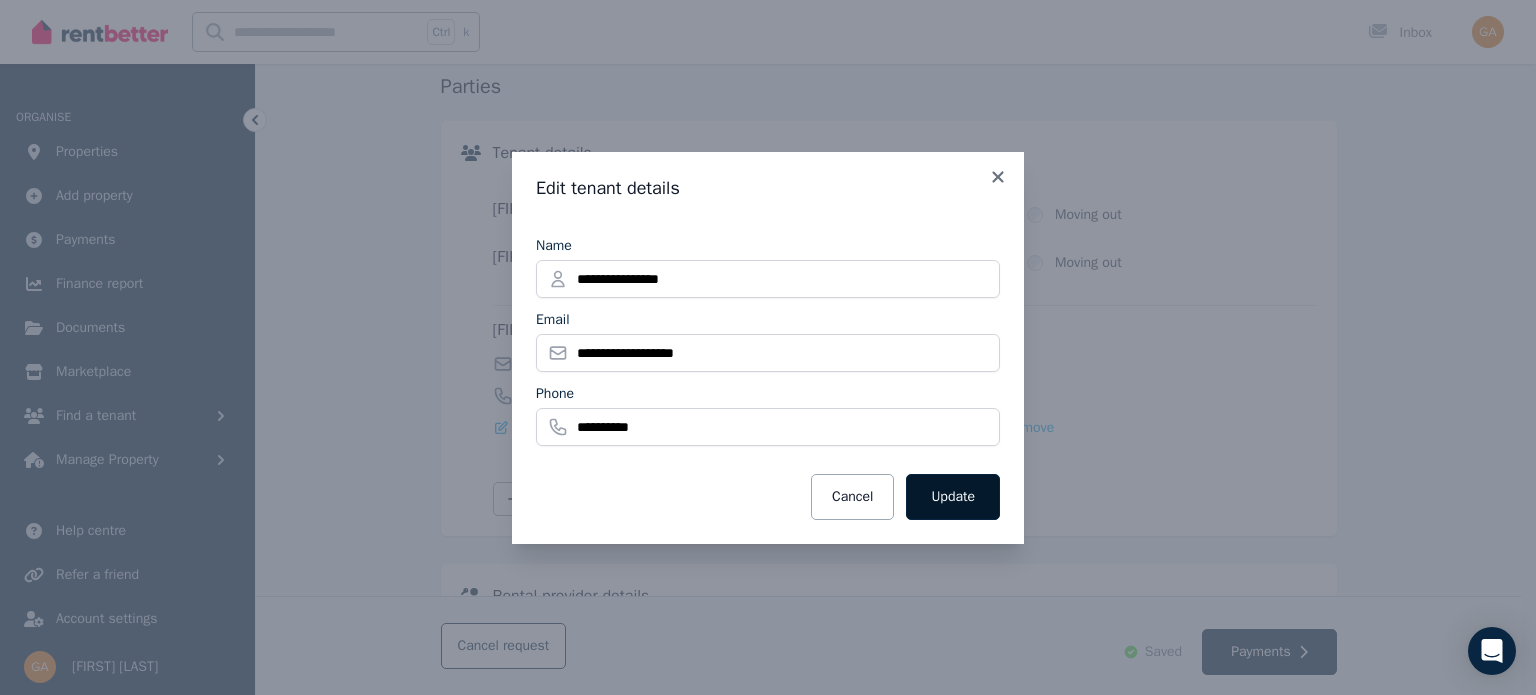 click on "Update" at bounding box center [953, 497] 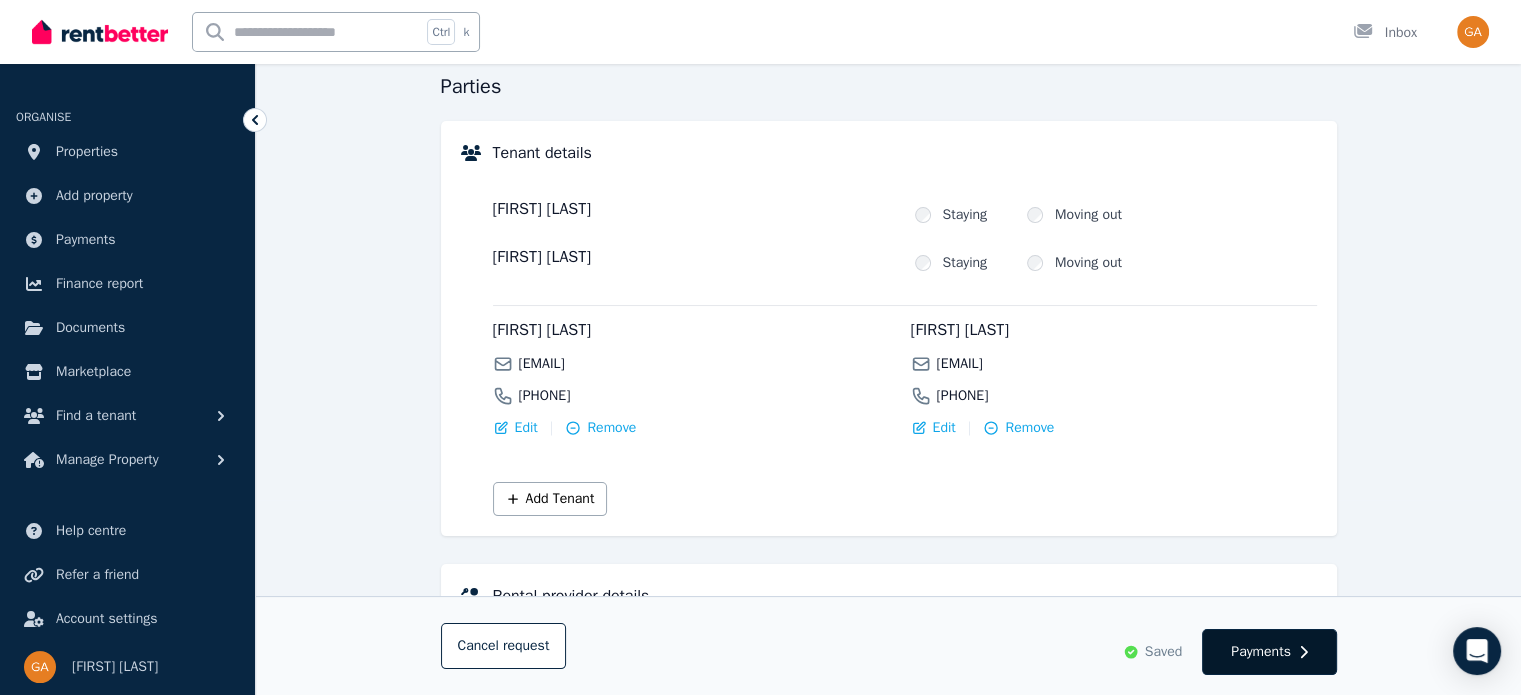 click on "Payments" at bounding box center (1269, 652) 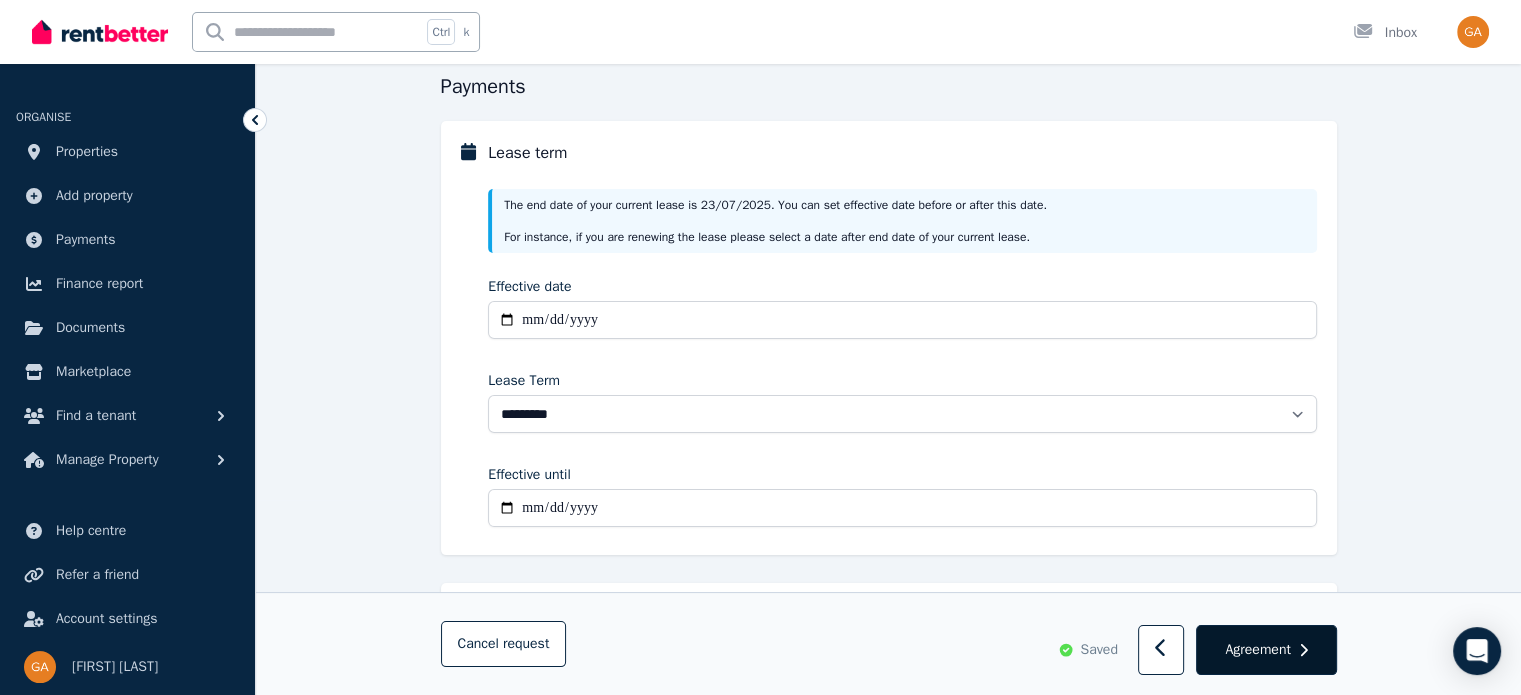 click on "Agreement" at bounding box center [1257, 650] 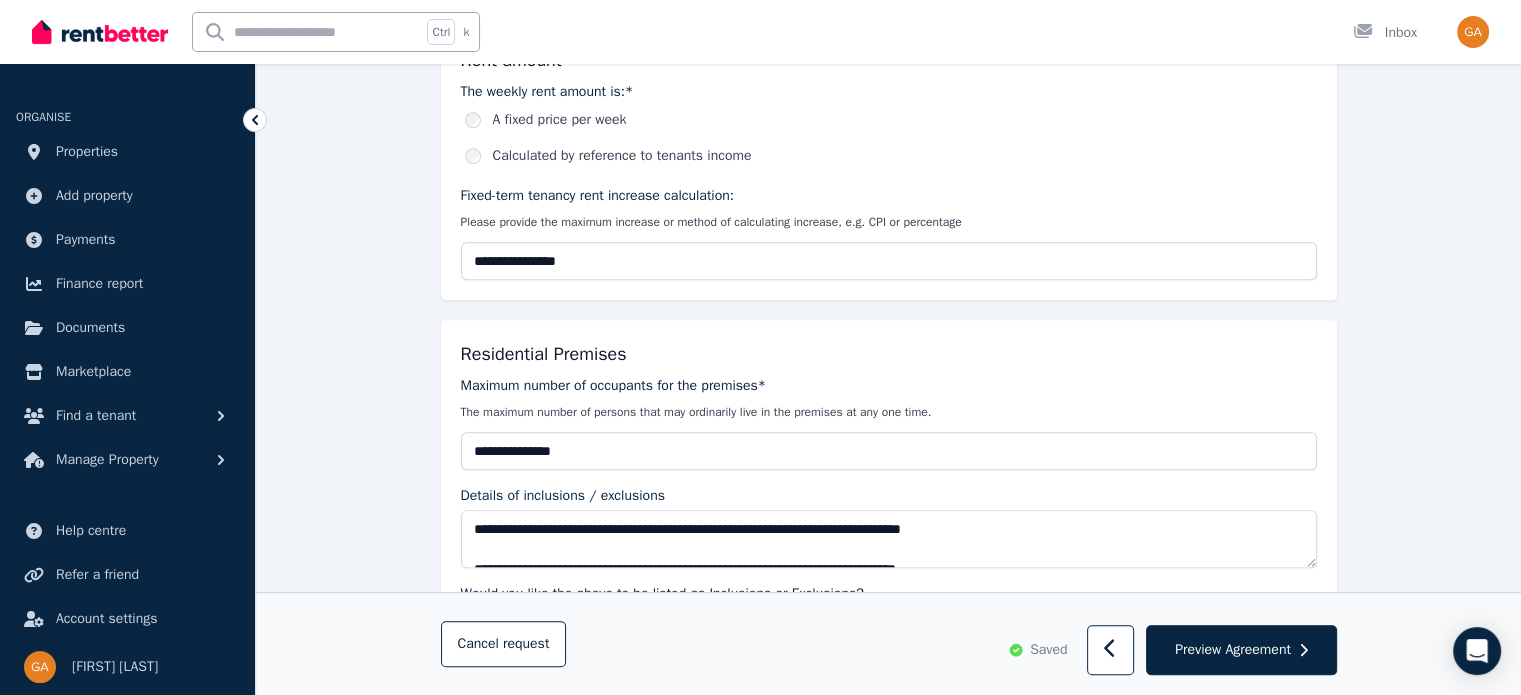 scroll, scrollTop: 900, scrollLeft: 0, axis: vertical 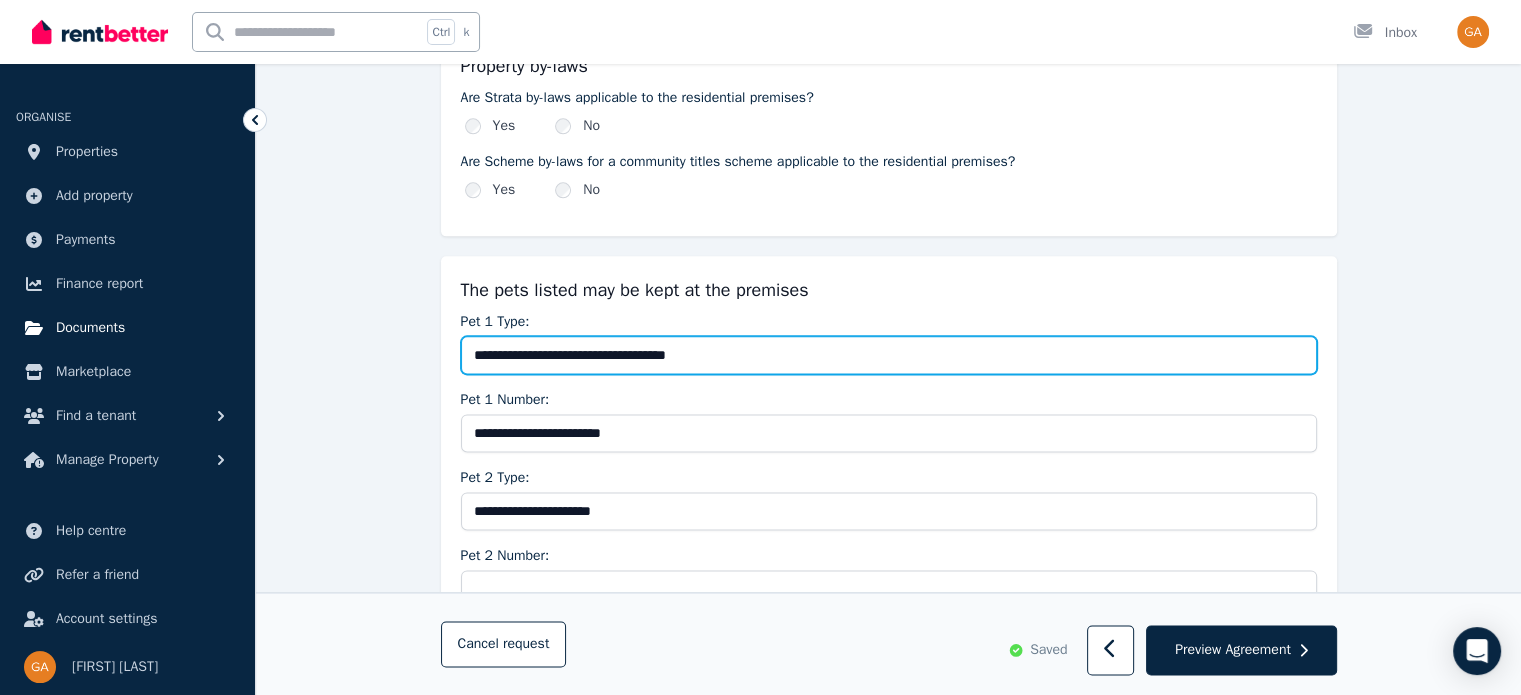 drag, startPoint x: 735, startPoint y: 343, endPoint x: 236, endPoint y: 322, distance: 499.44168 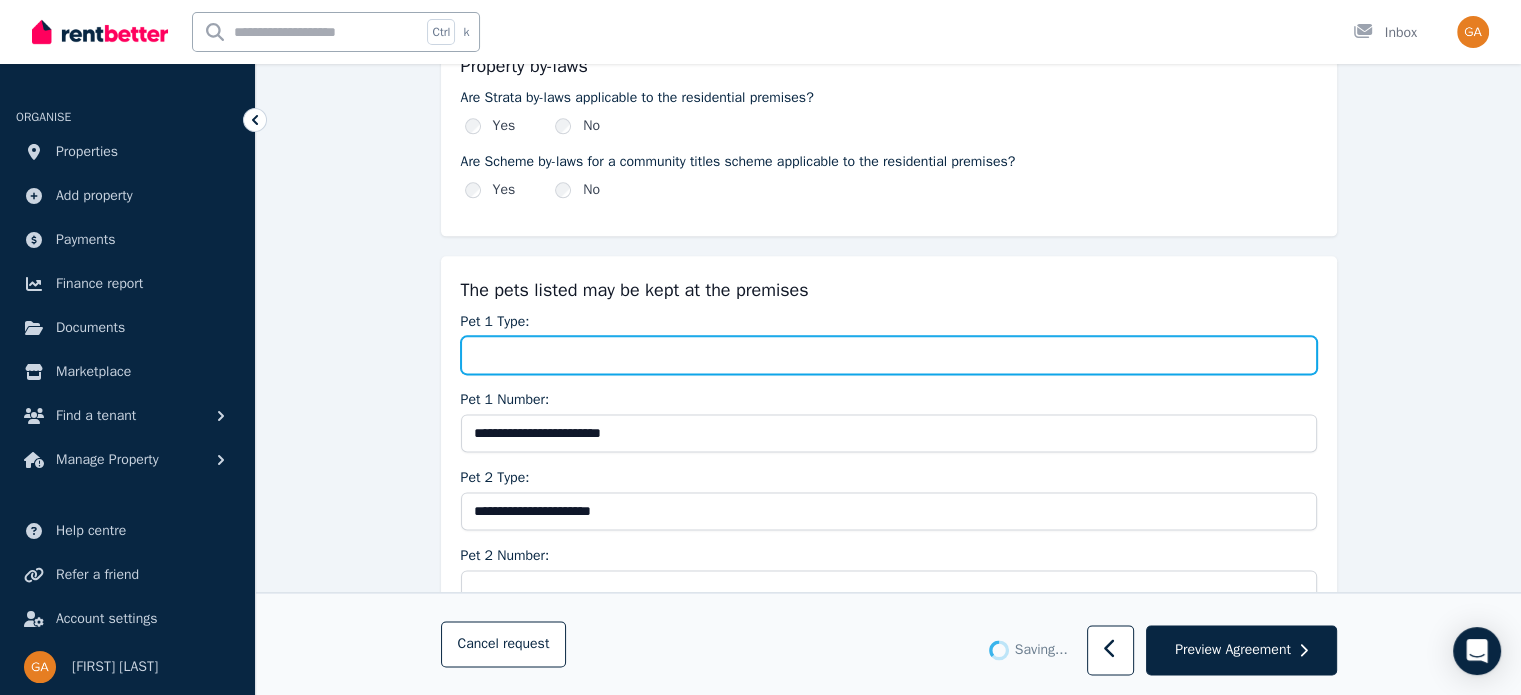 type 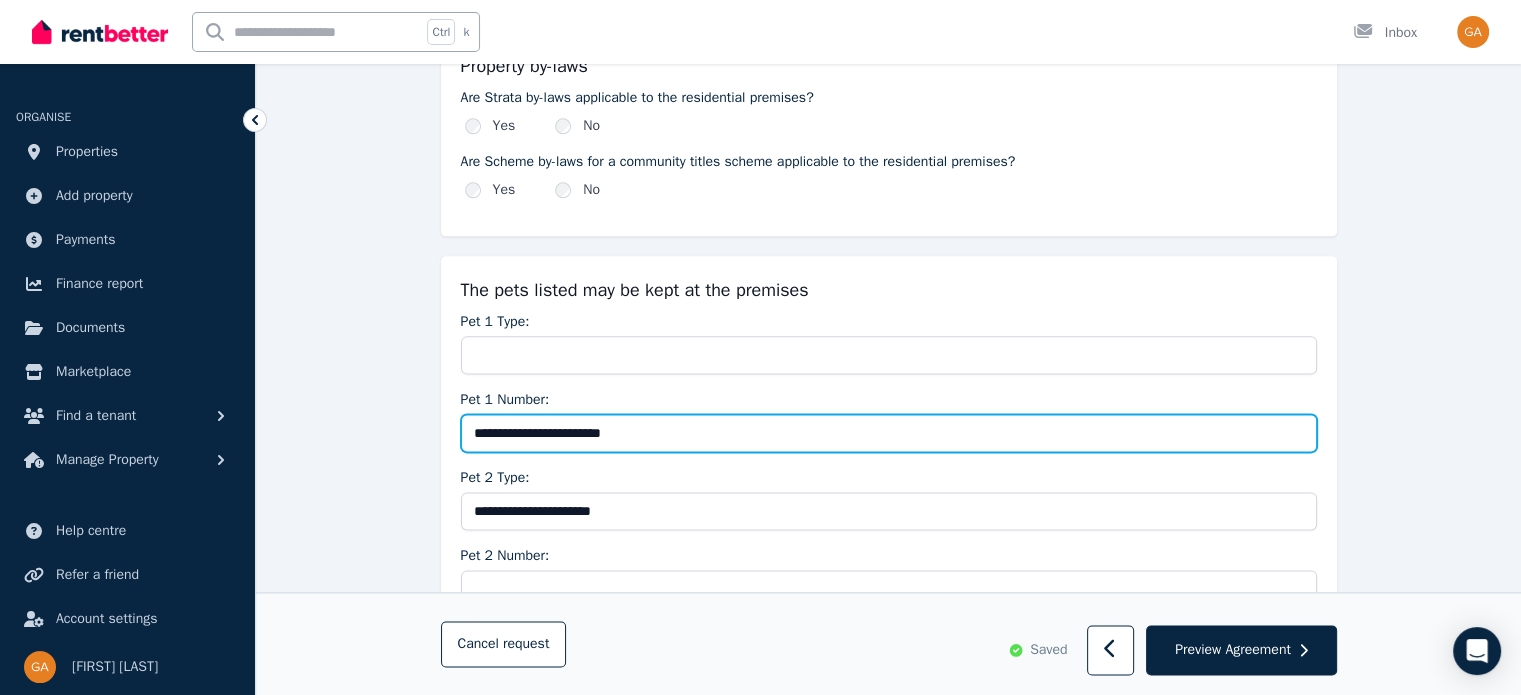 drag, startPoint x: 660, startPoint y: 427, endPoint x: 400, endPoint y: 414, distance: 260.3248 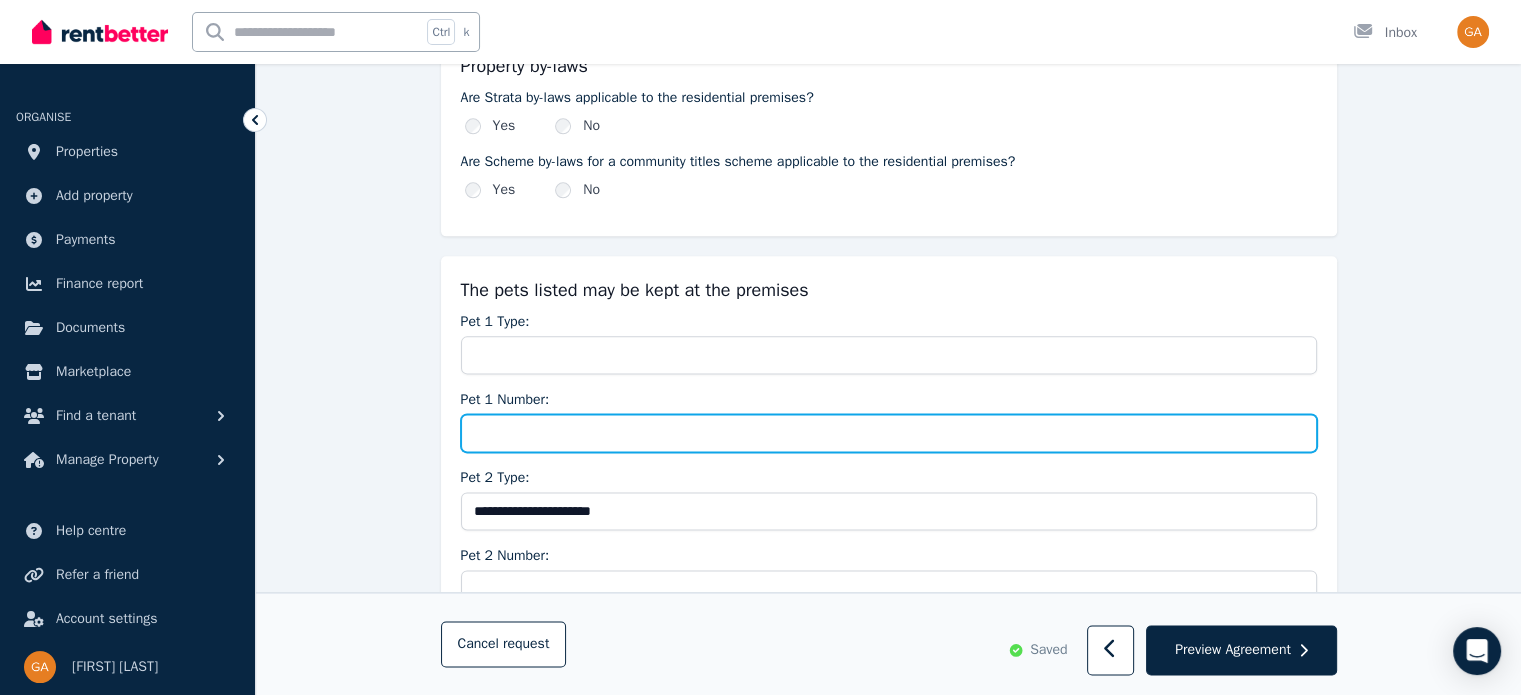type 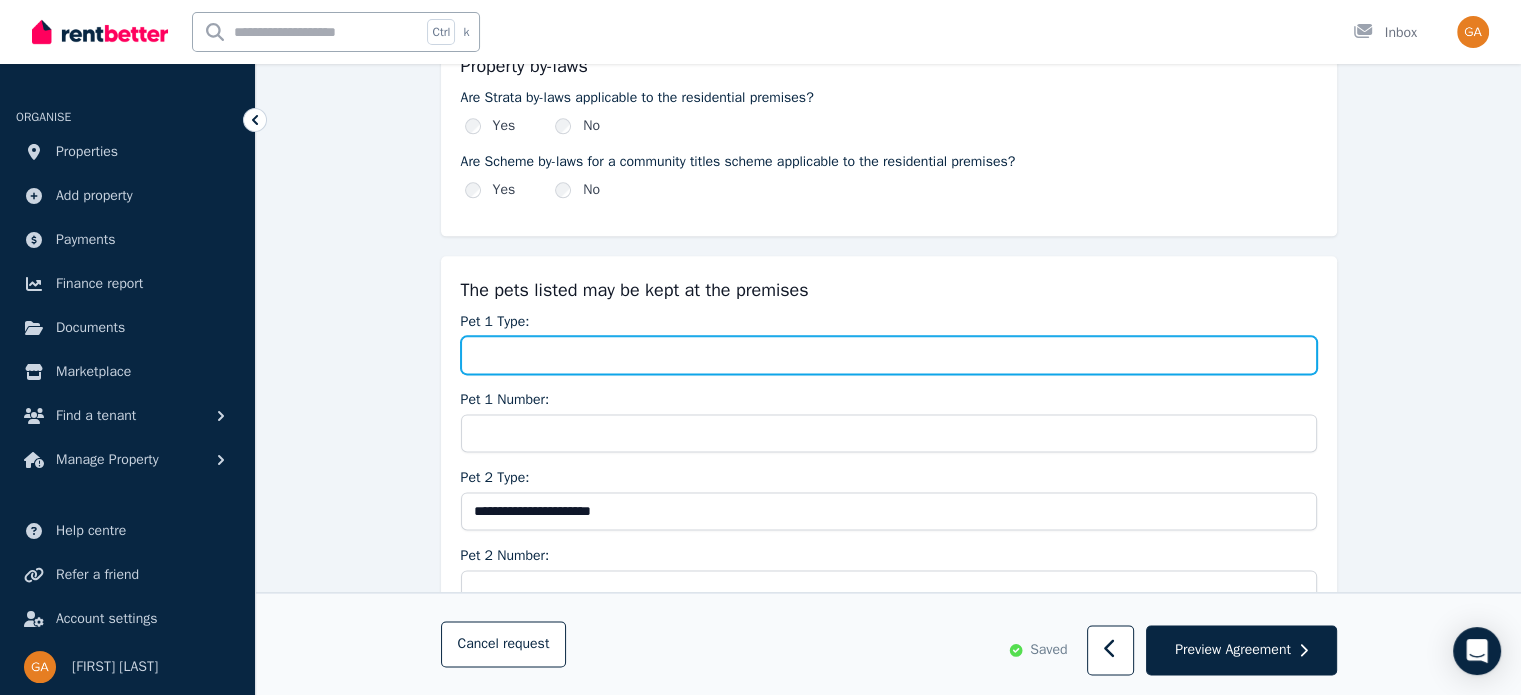 click on "Pet 1 Type:" at bounding box center (889, 355) 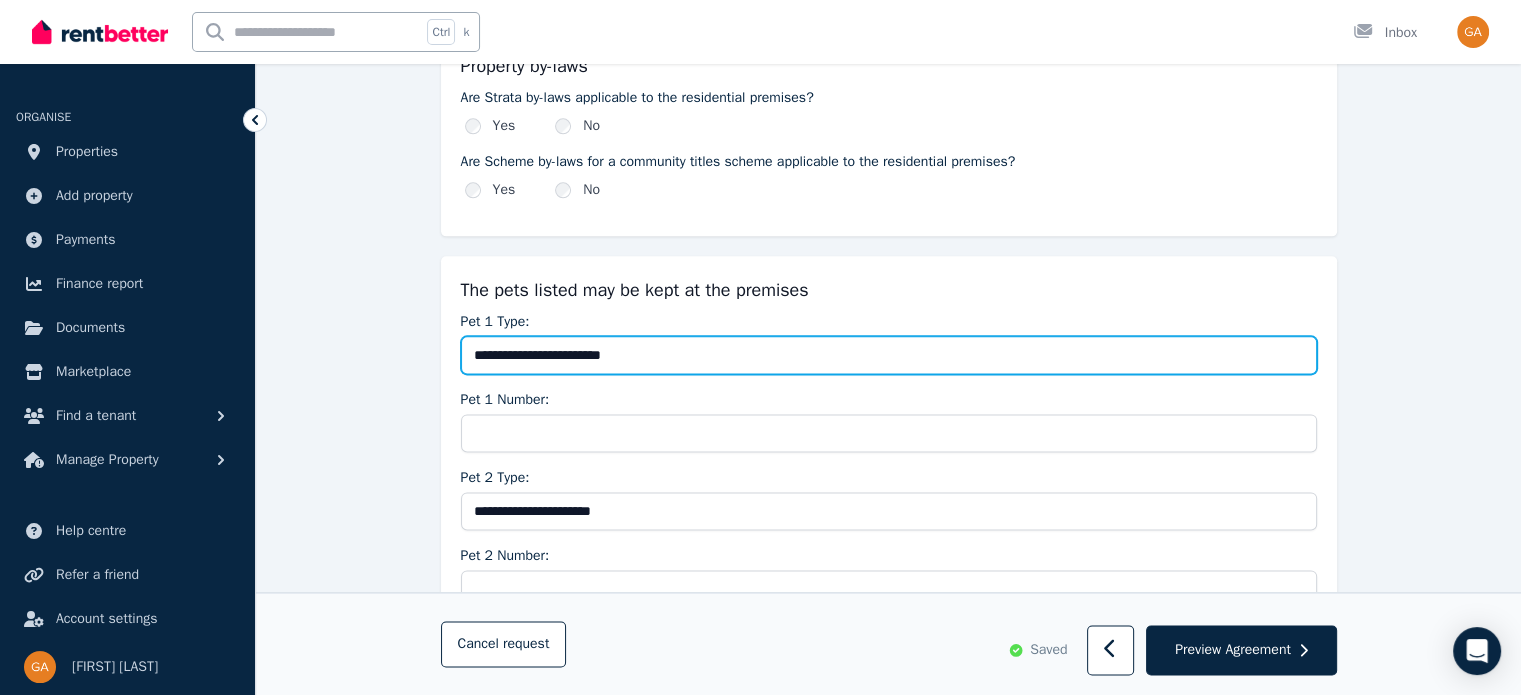 type on "**********" 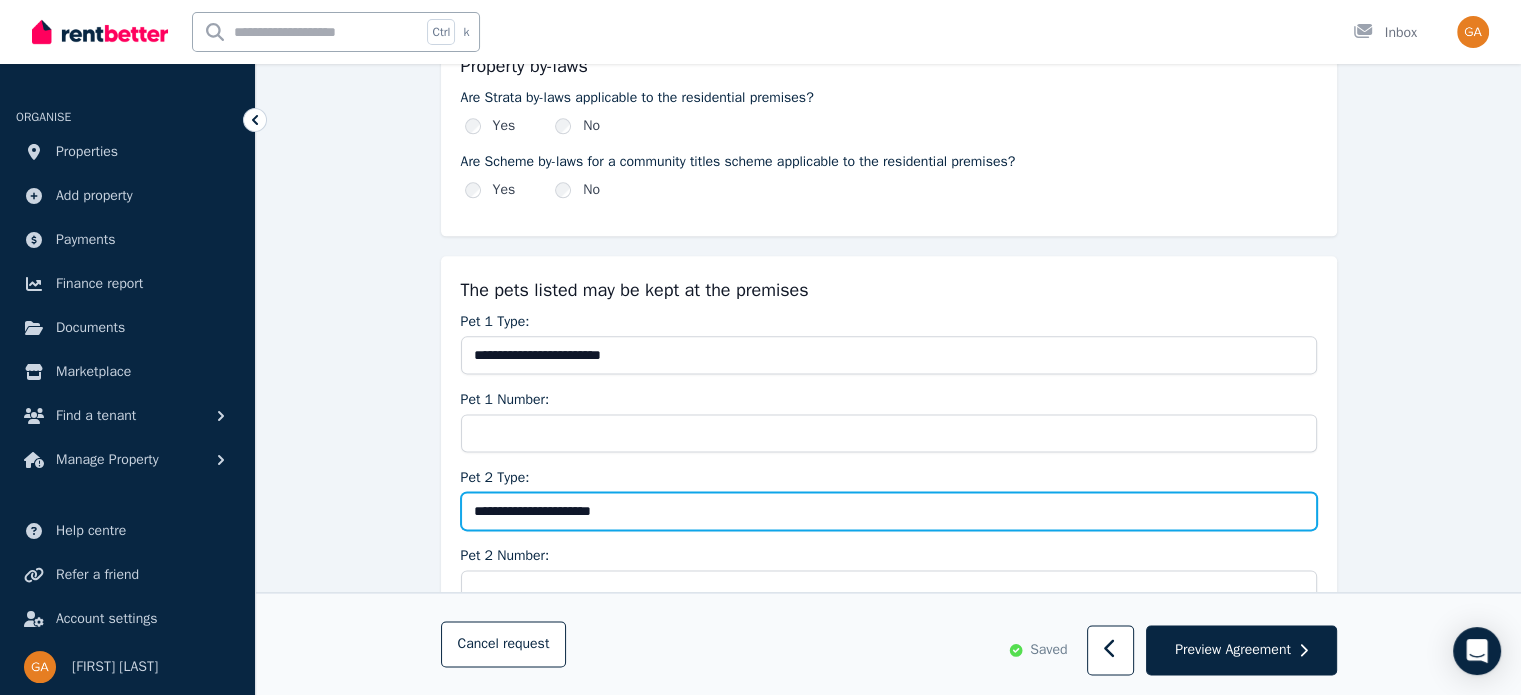 drag, startPoint x: 639, startPoint y: 515, endPoint x: 379, endPoint y: 492, distance: 261.01532 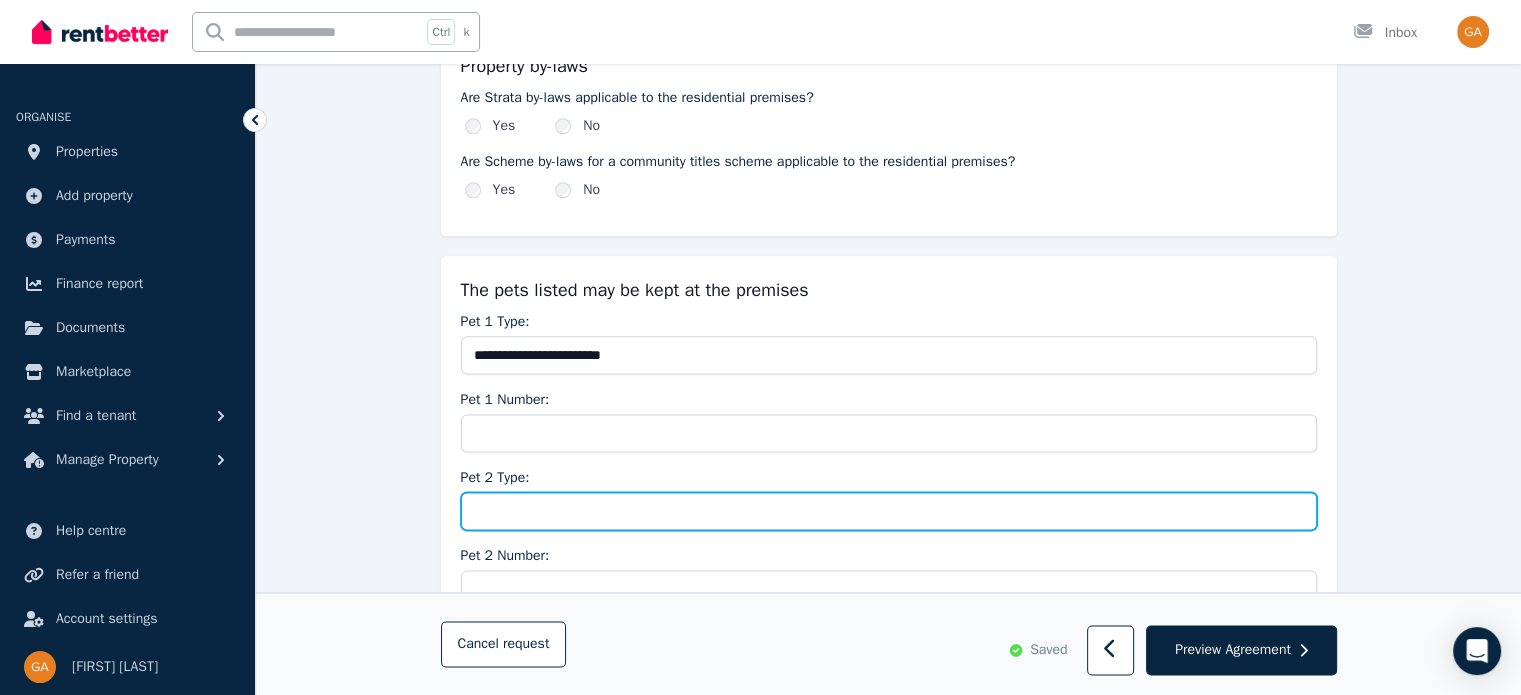 type 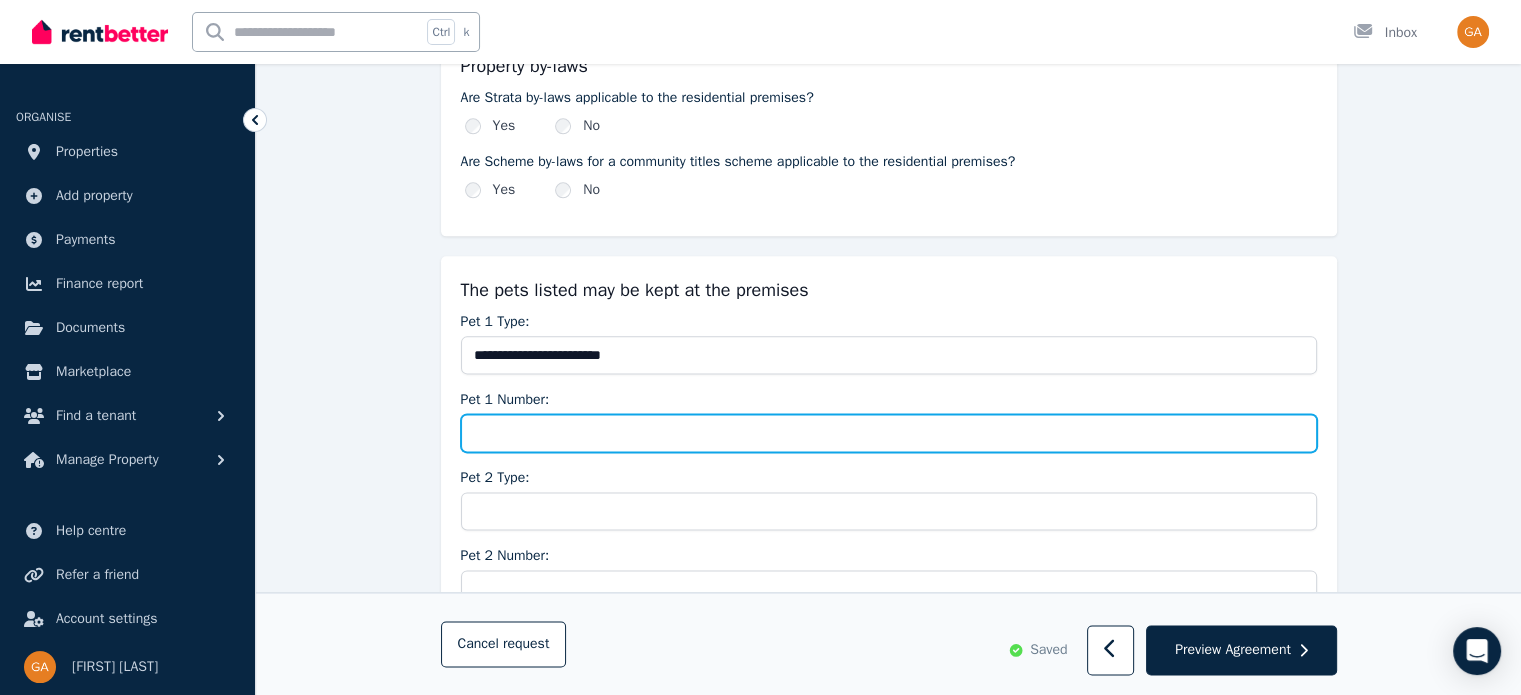 click on "Pet 1 Number:" at bounding box center (889, 433) 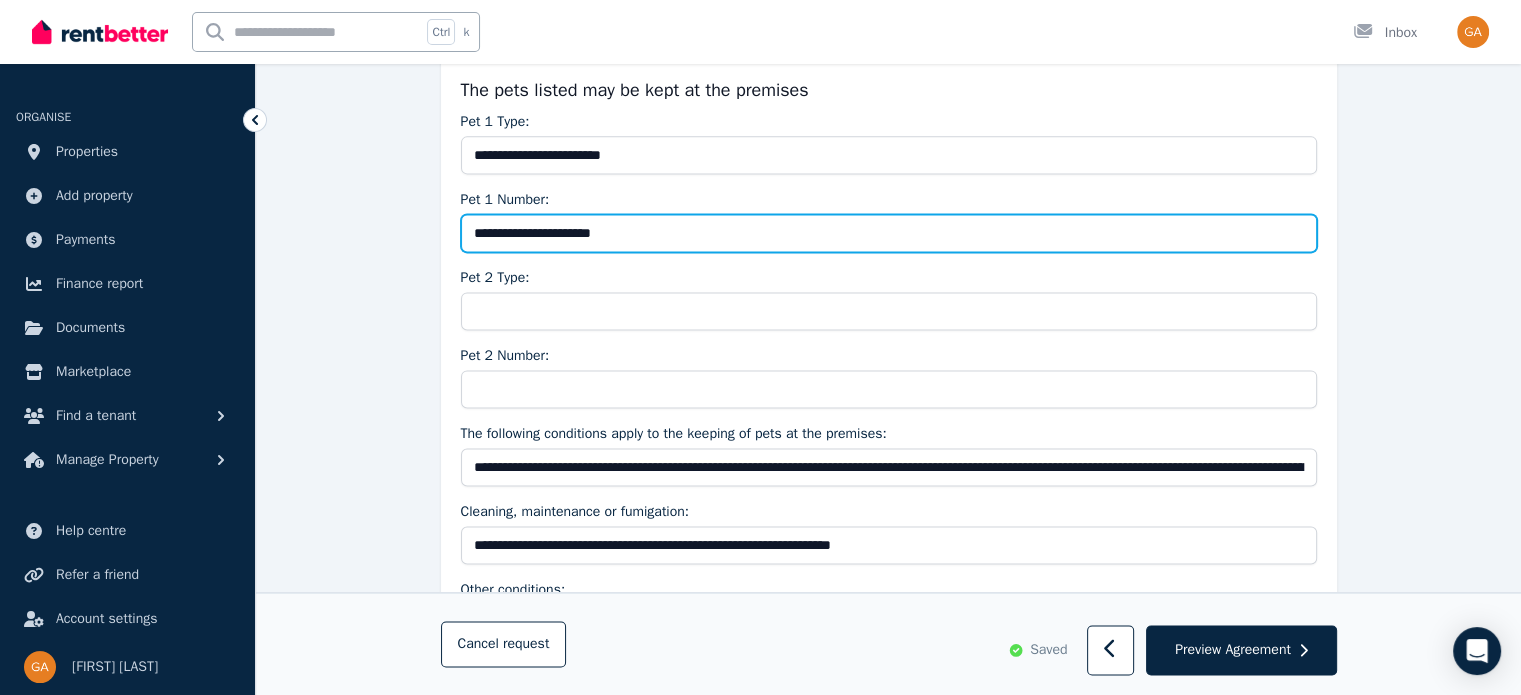 scroll, scrollTop: 2800, scrollLeft: 0, axis: vertical 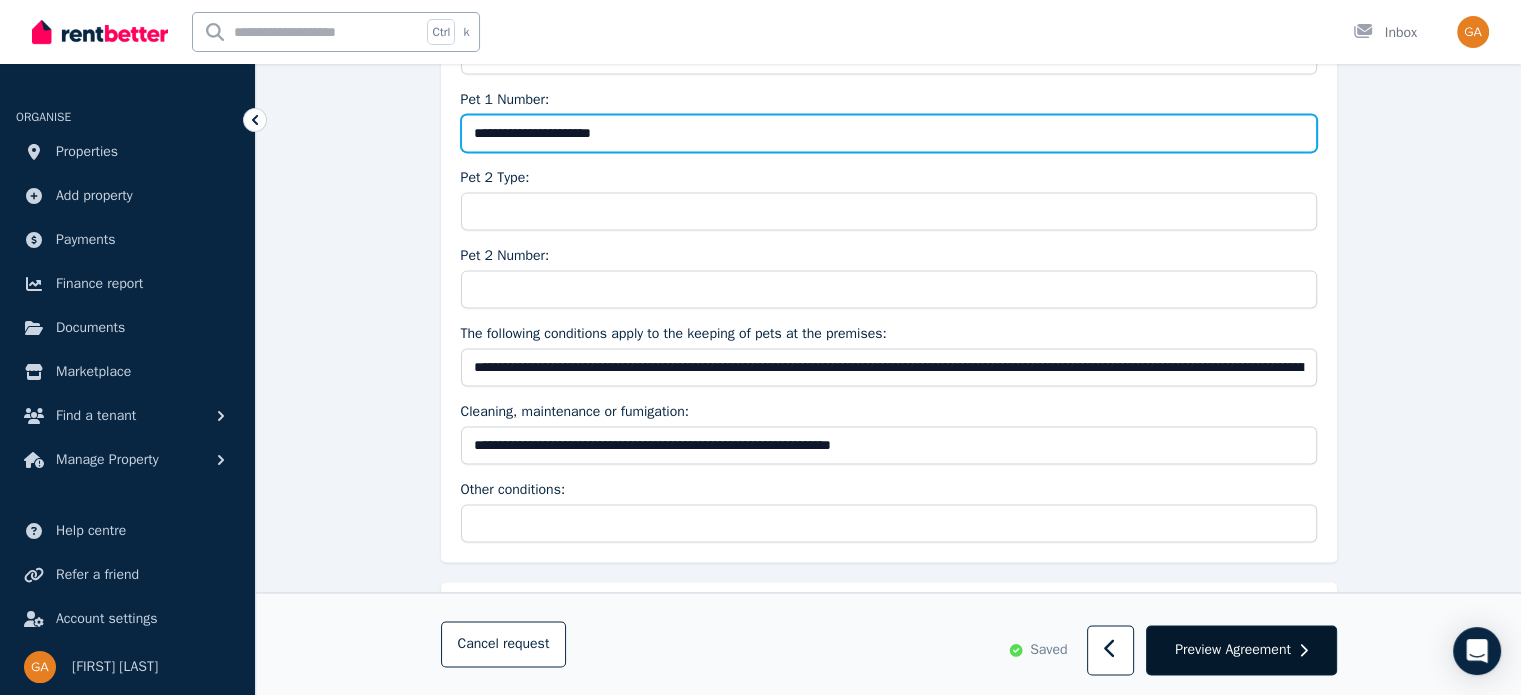 type on "**********" 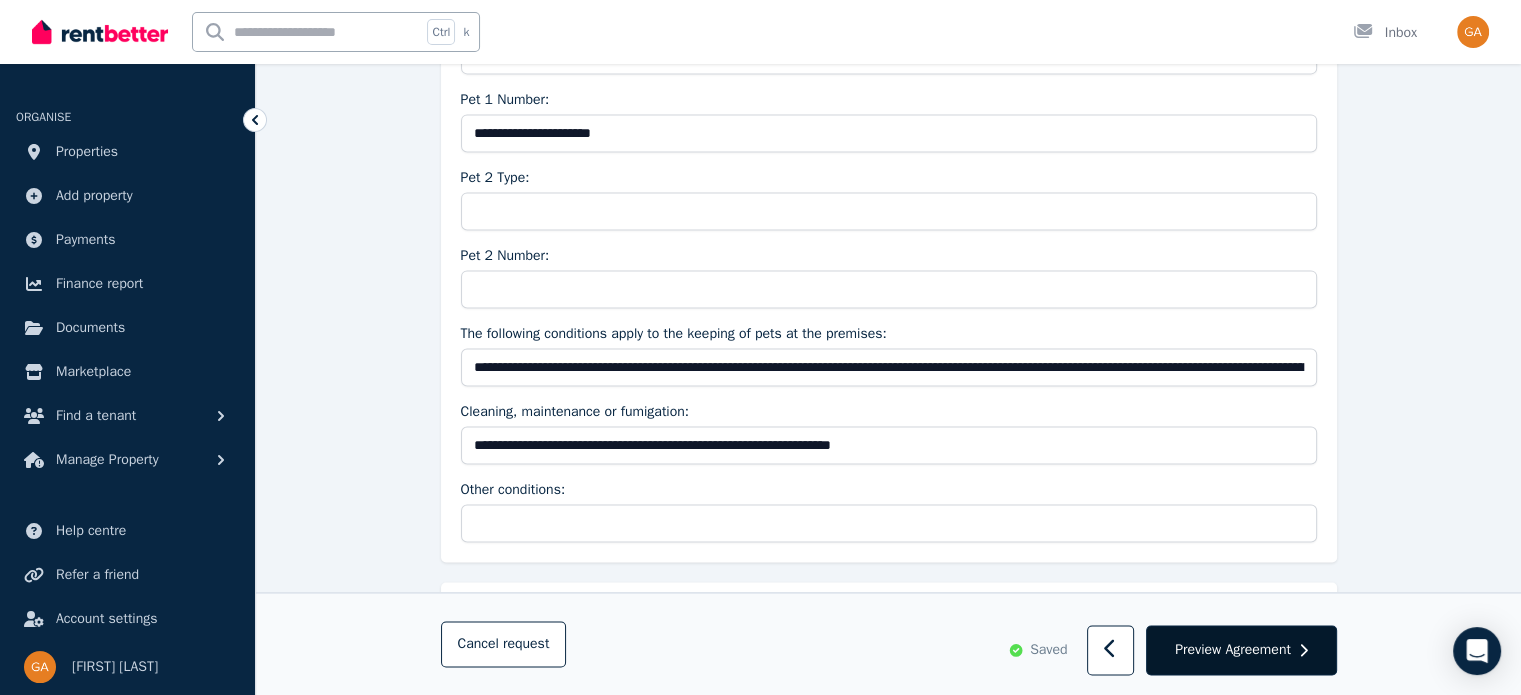 click on "Preview Agreement" at bounding box center [1233, 650] 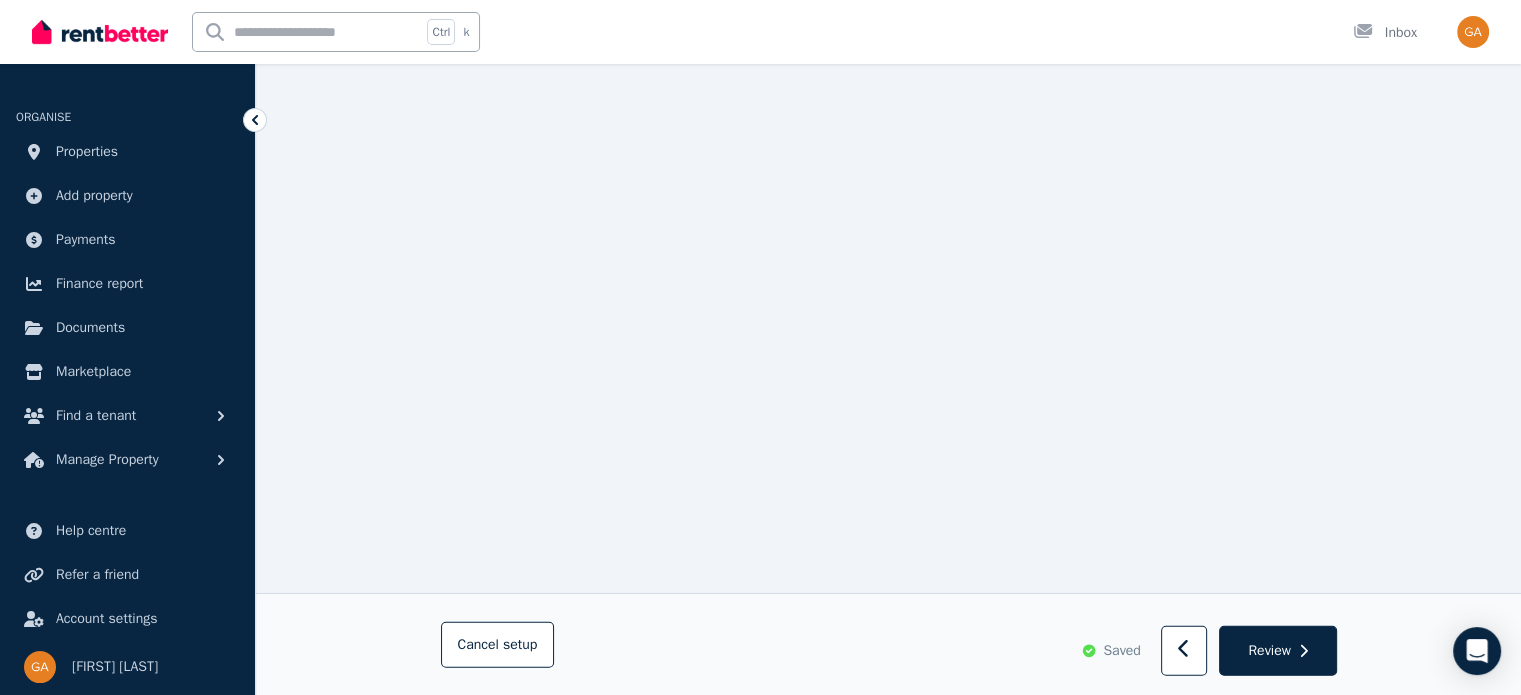scroll, scrollTop: 6100, scrollLeft: 0, axis: vertical 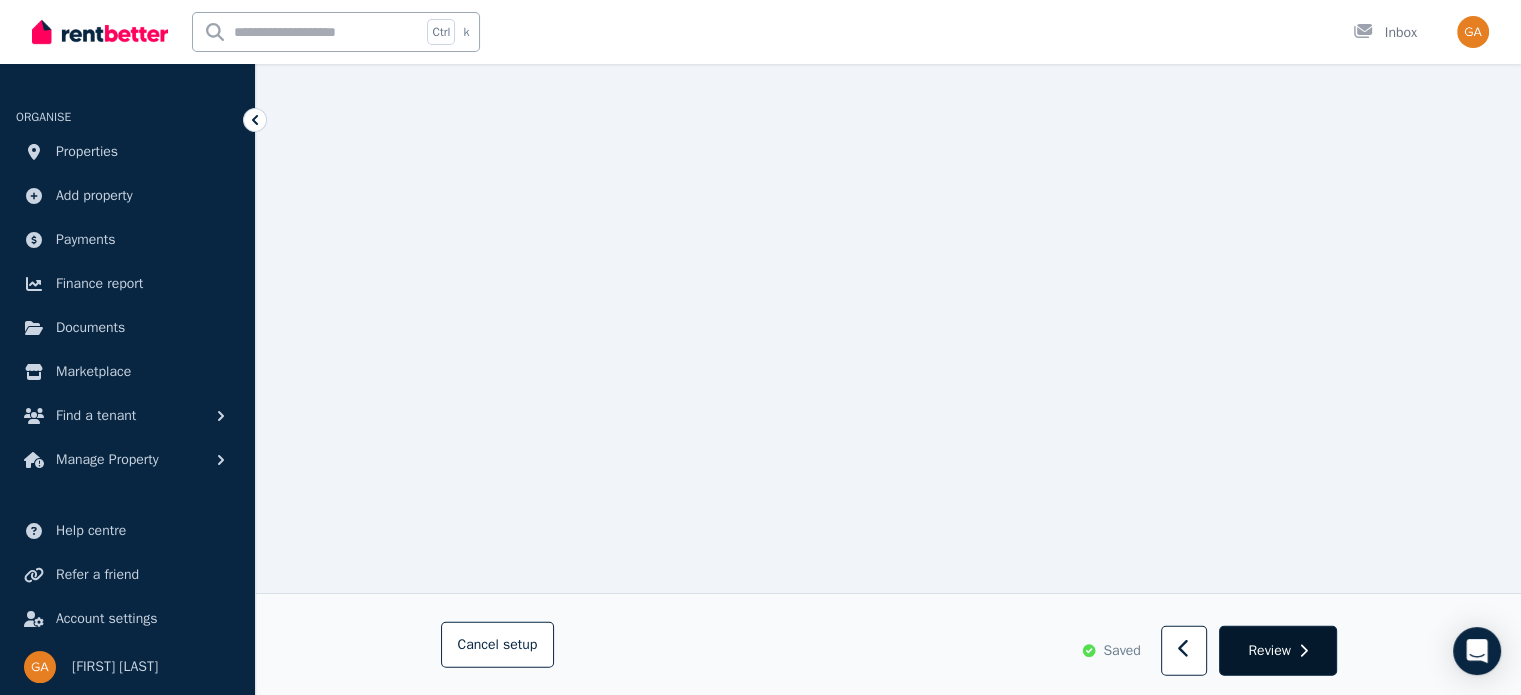 click 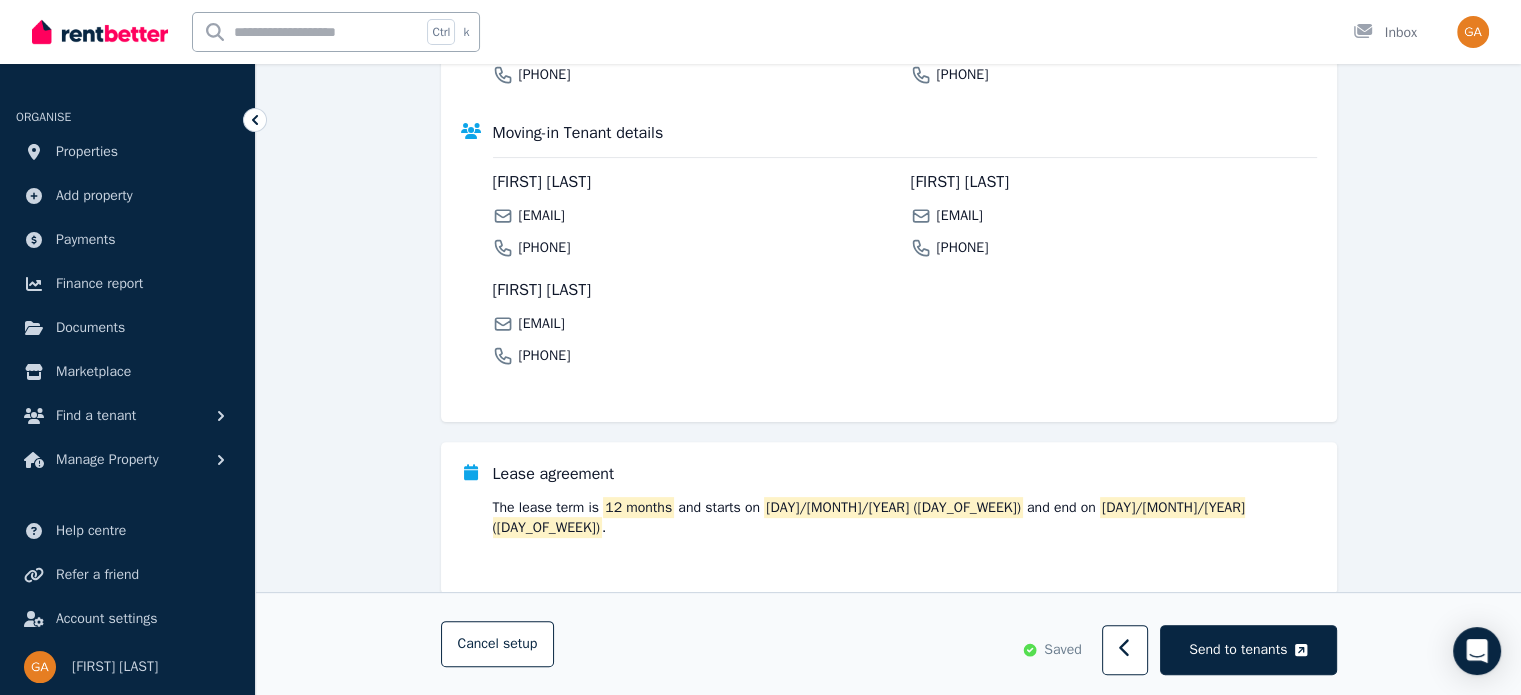 scroll, scrollTop: 725, scrollLeft: 0, axis: vertical 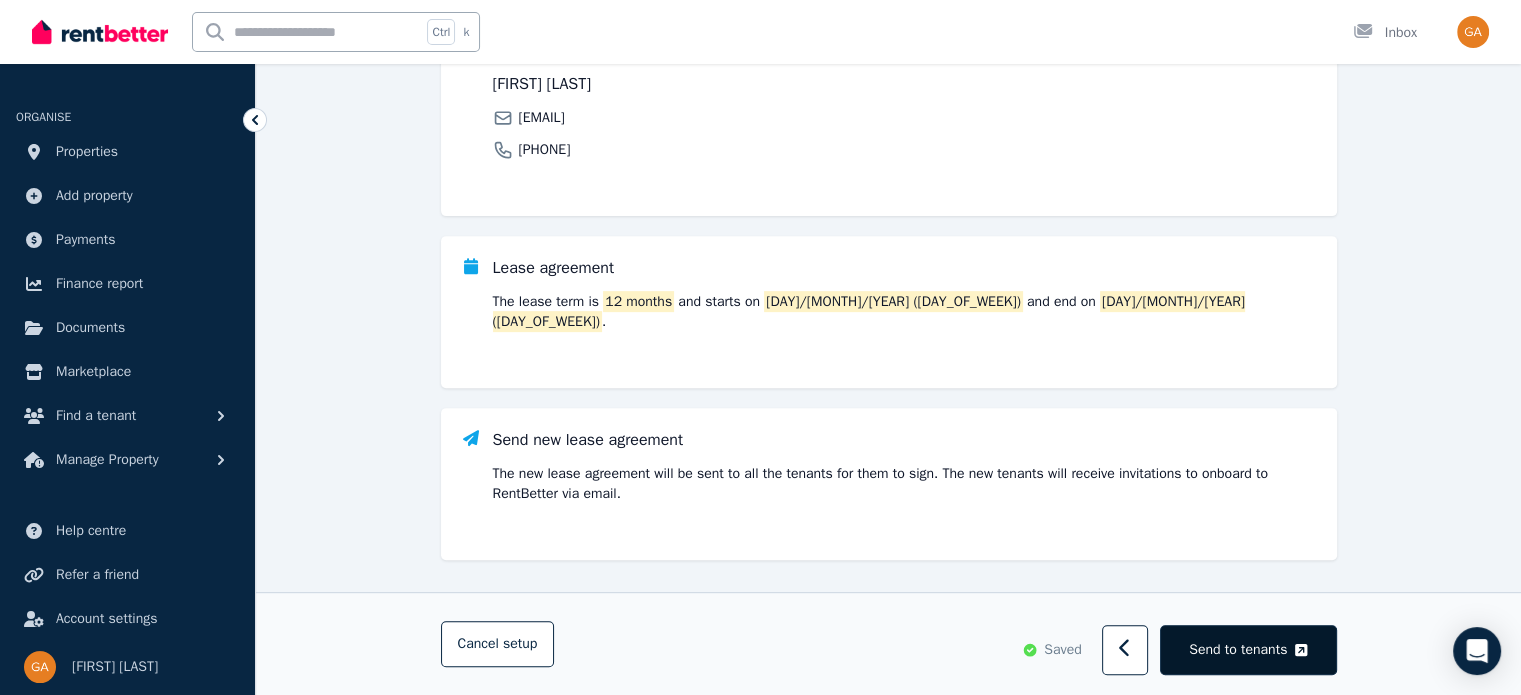 click on "Send to tenants" at bounding box center [1238, 650] 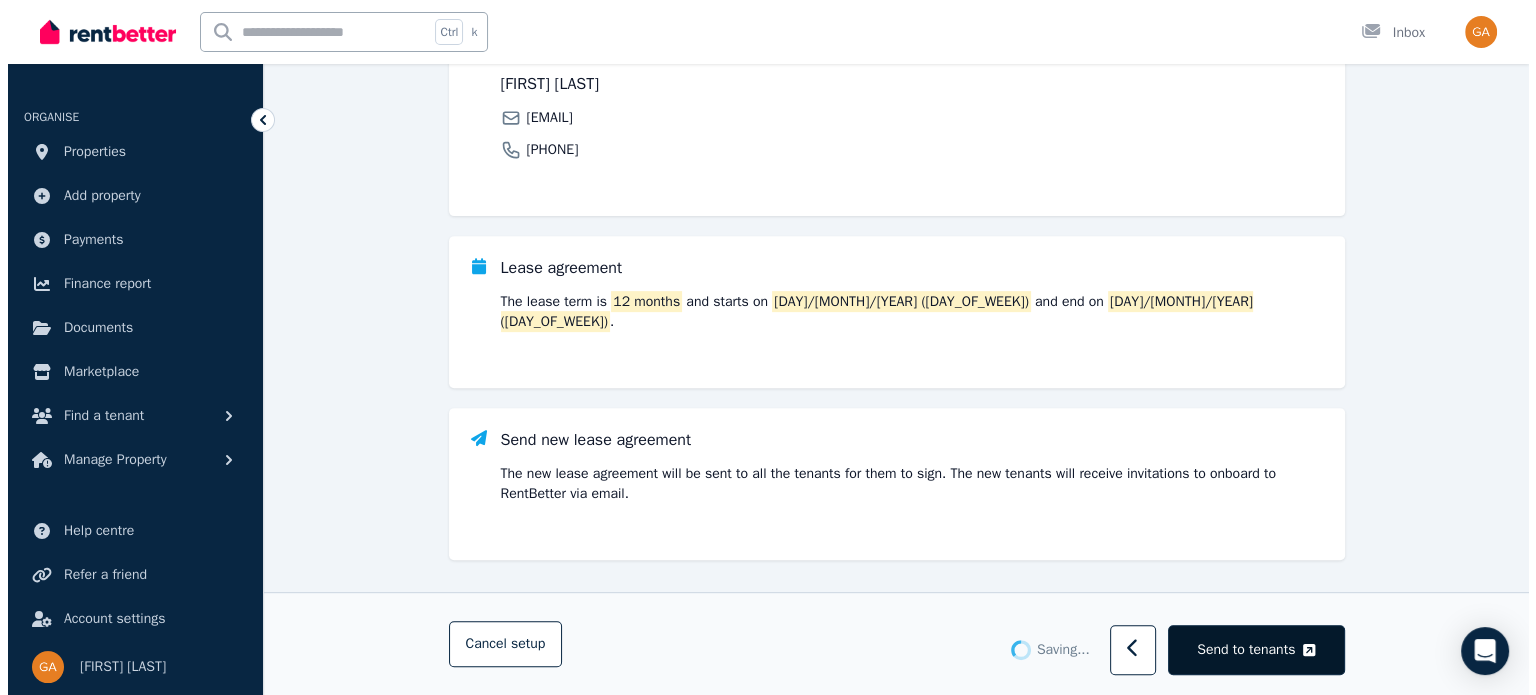 scroll, scrollTop: 0, scrollLeft: 0, axis: both 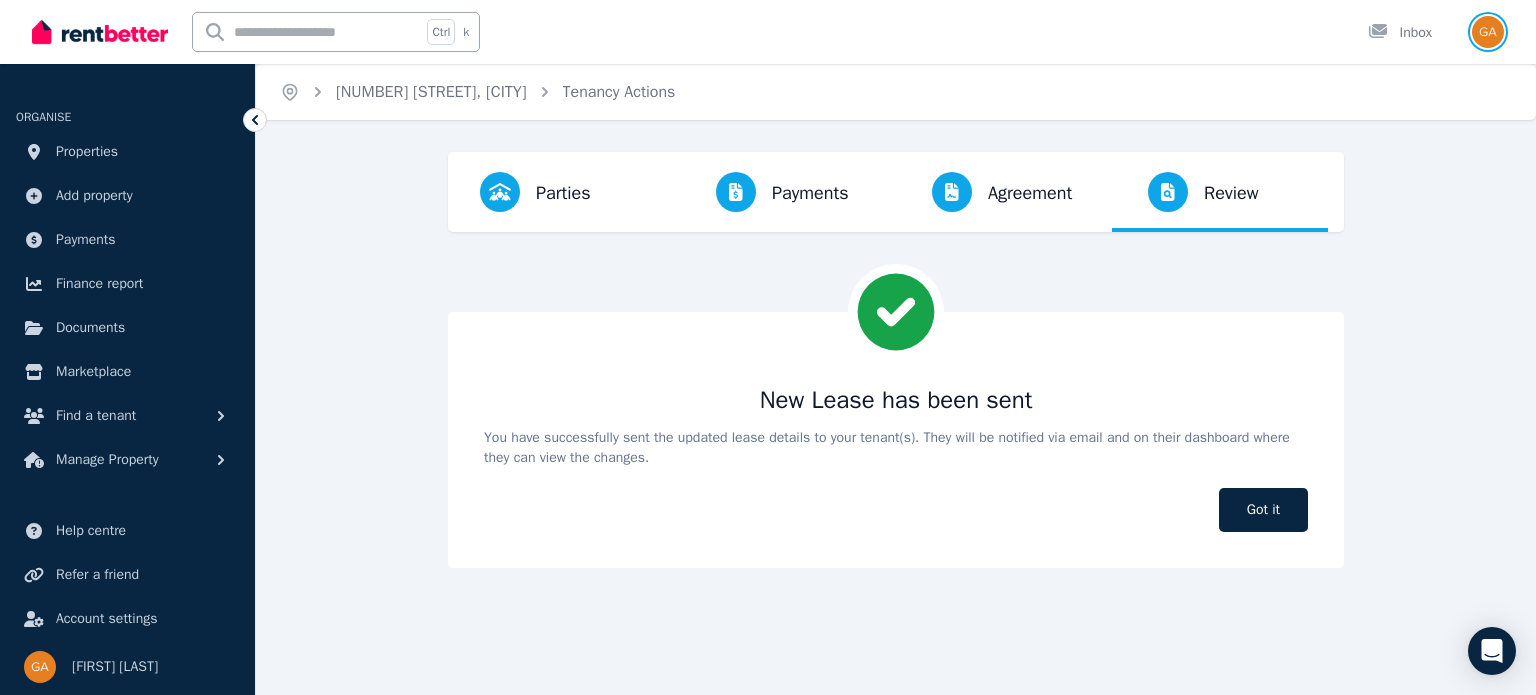 click at bounding box center (1488, 32) 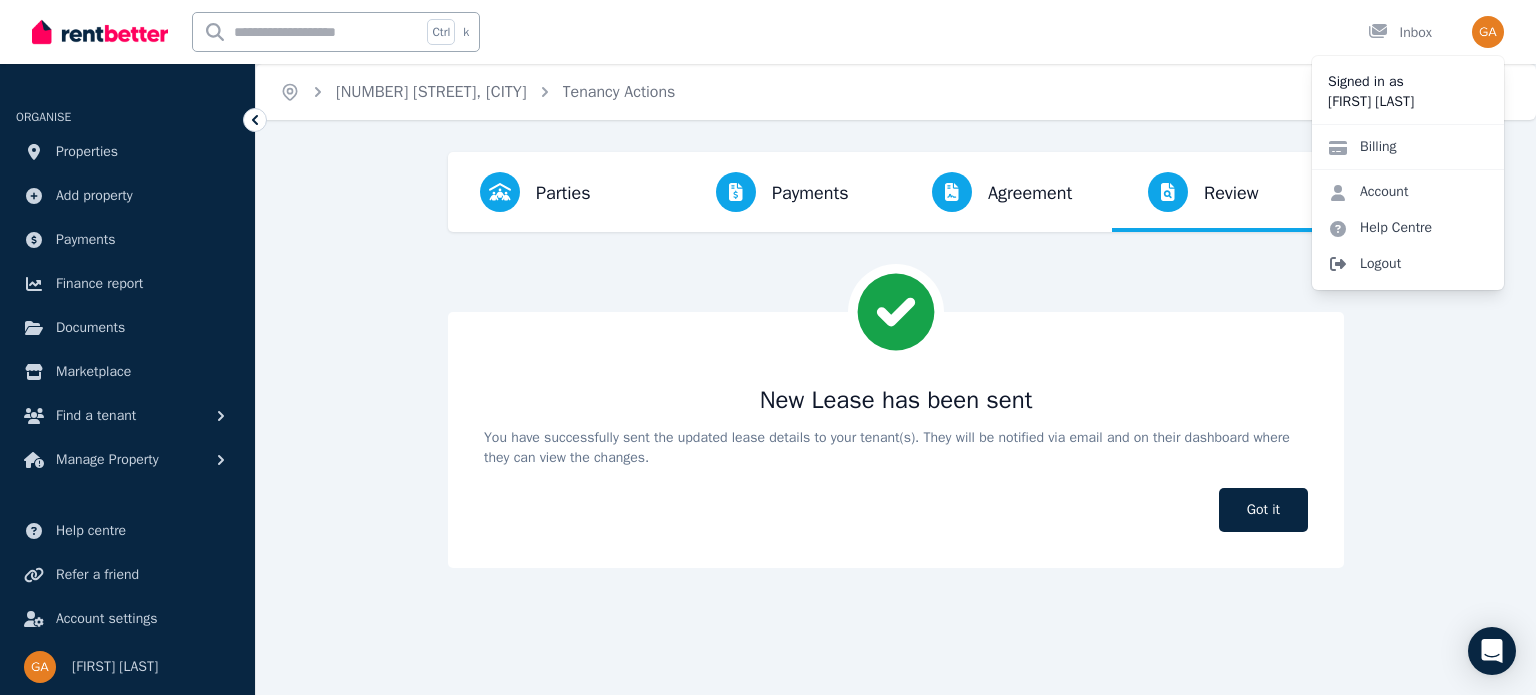 click on "Logout" at bounding box center (1408, 264) 